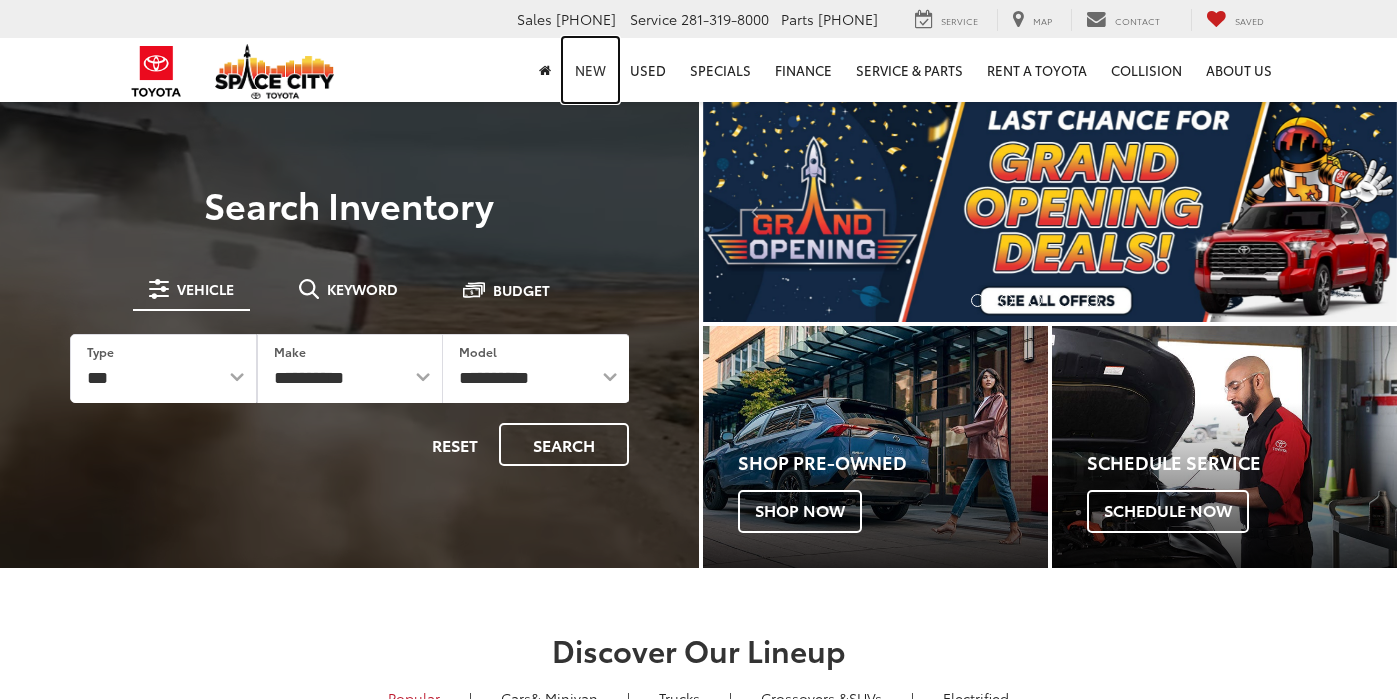 click on "New" at bounding box center [590, 70] 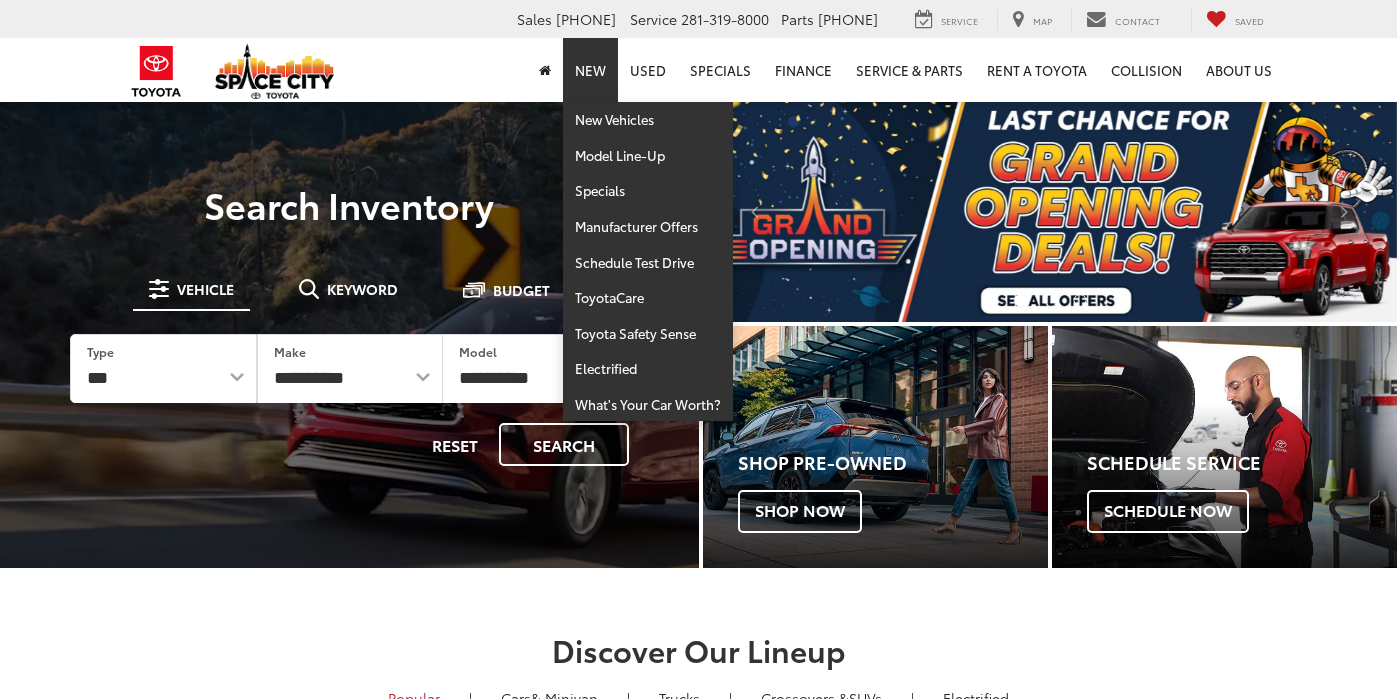 scroll, scrollTop: 0, scrollLeft: 0, axis: both 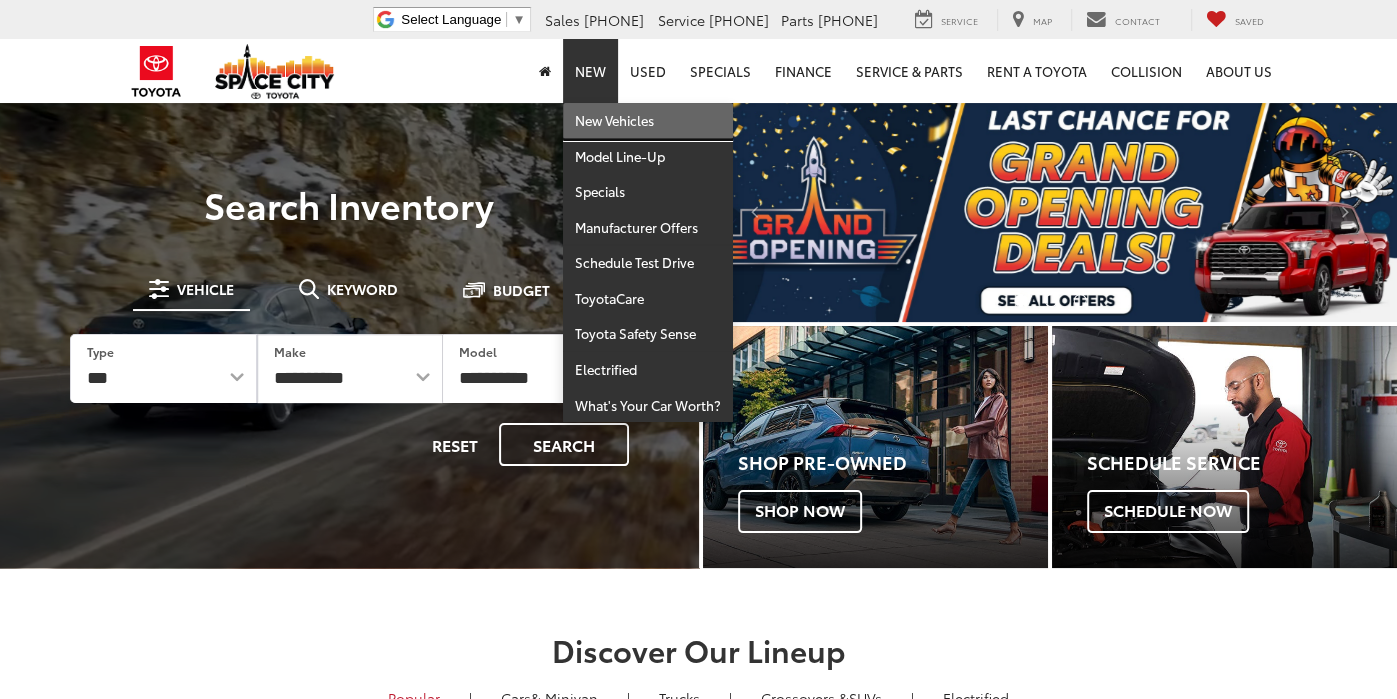 click on "New Vehicles" at bounding box center [648, 121] 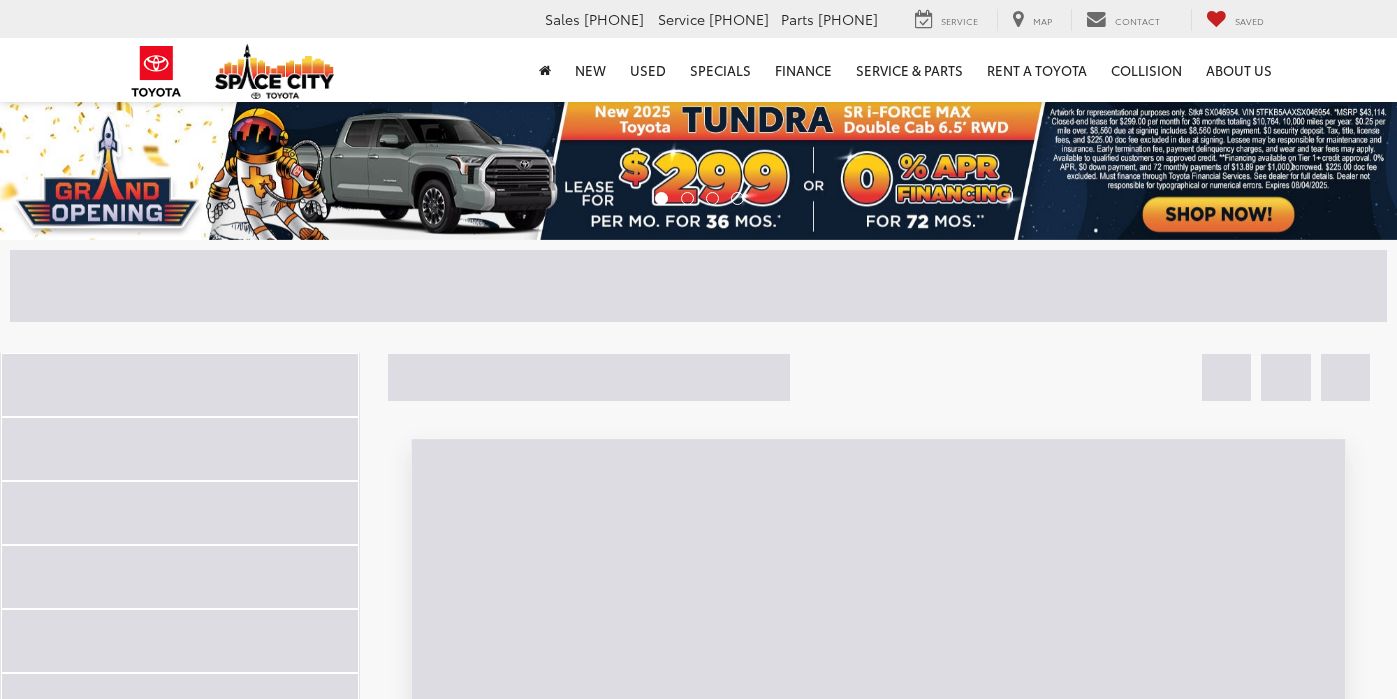 scroll, scrollTop: 0, scrollLeft: 0, axis: both 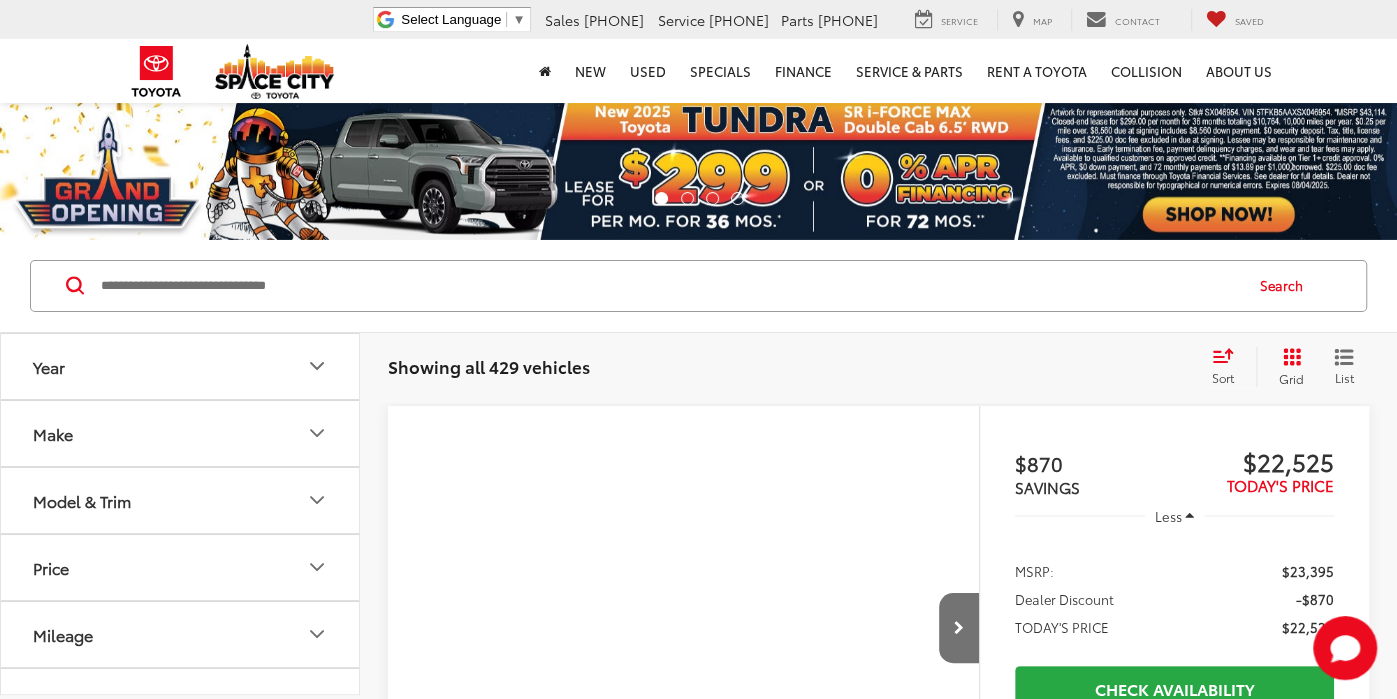 click on "Make" at bounding box center (181, 433) 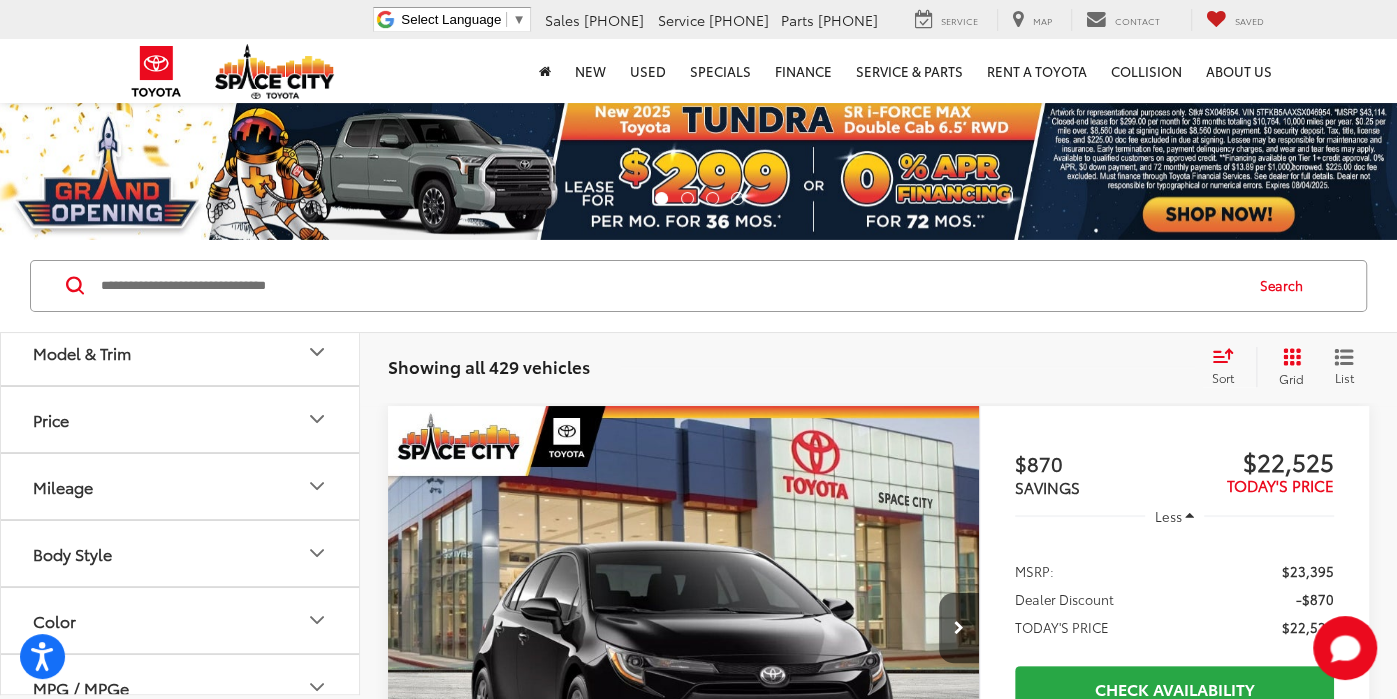 scroll, scrollTop: 218, scrollLeft: 0, axis: vertical 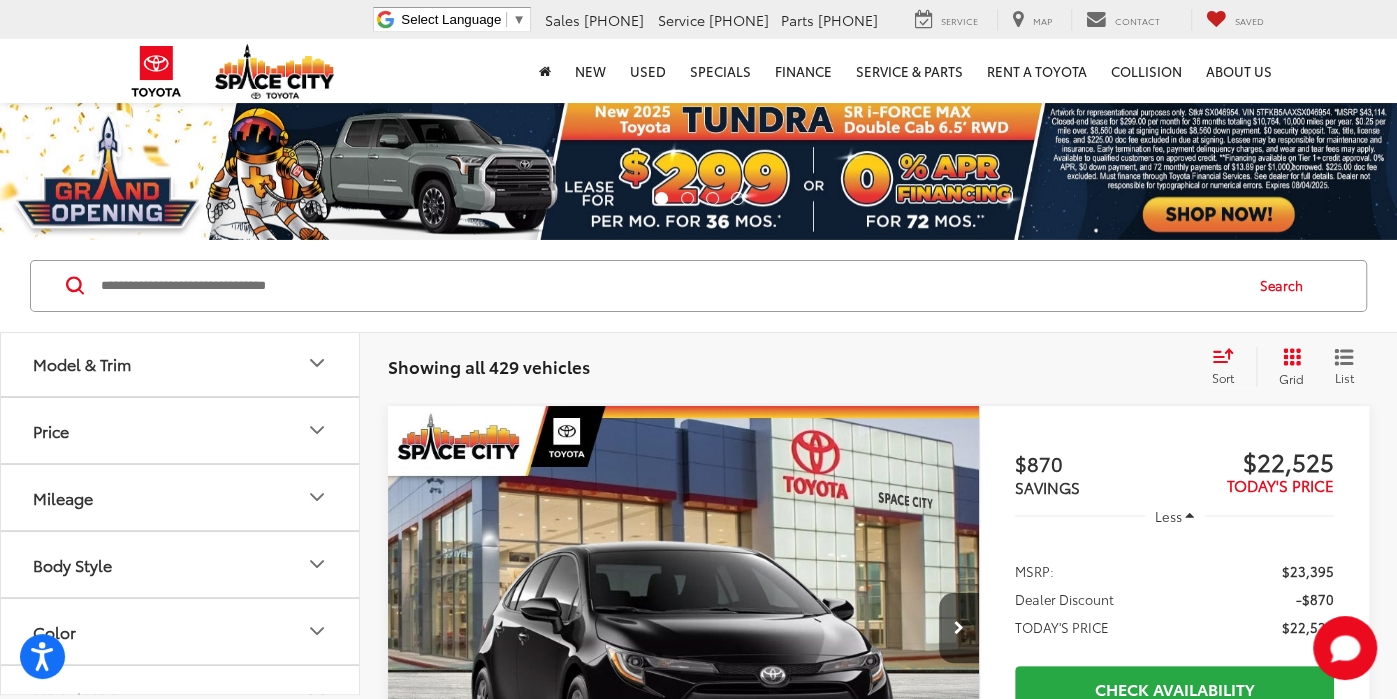 click 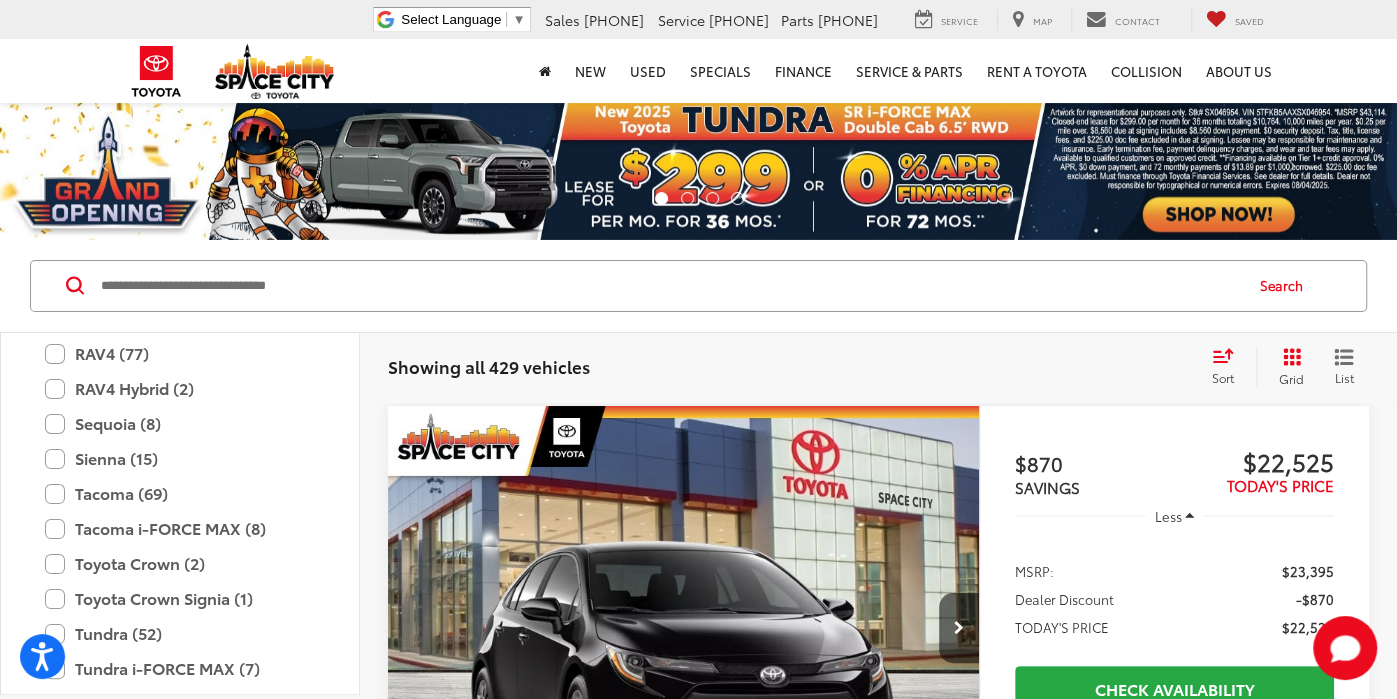 scroll, scrollTop: 945, scrollLeft: 0, axis: vertical 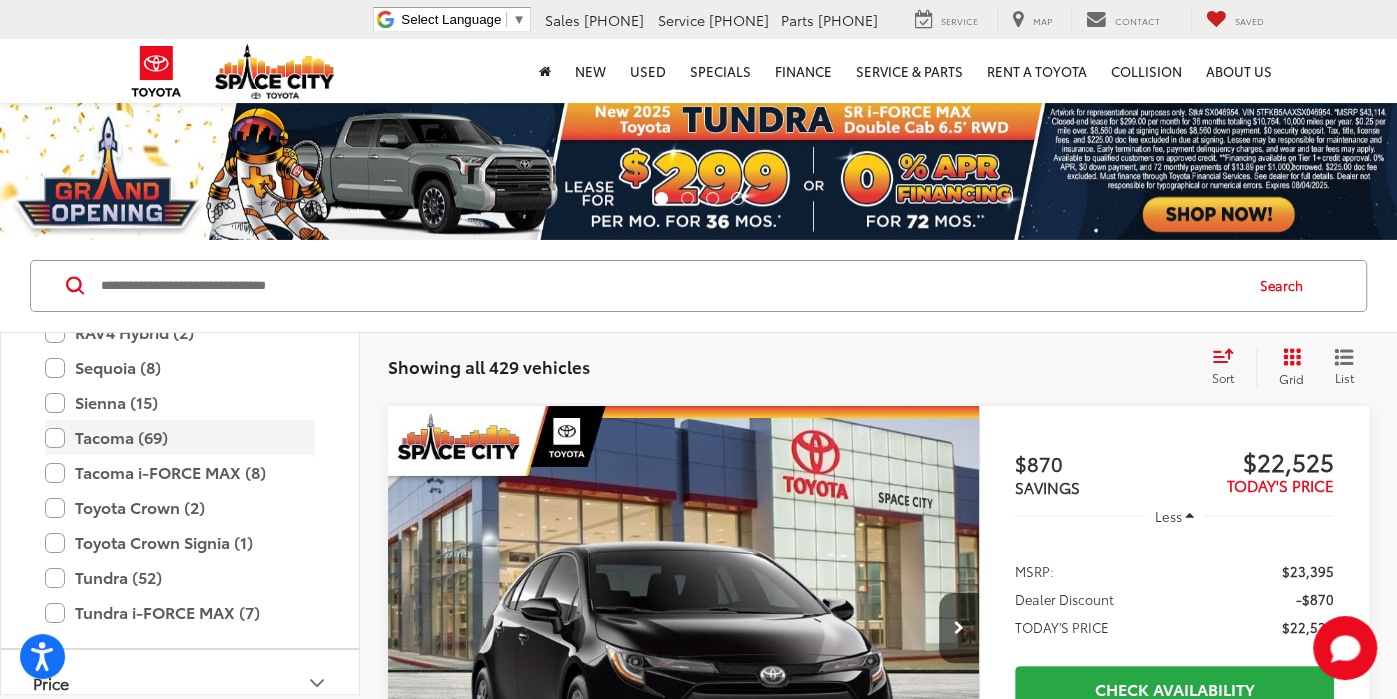 click on "Tacoma (69)" at bounding box center [180, 437] 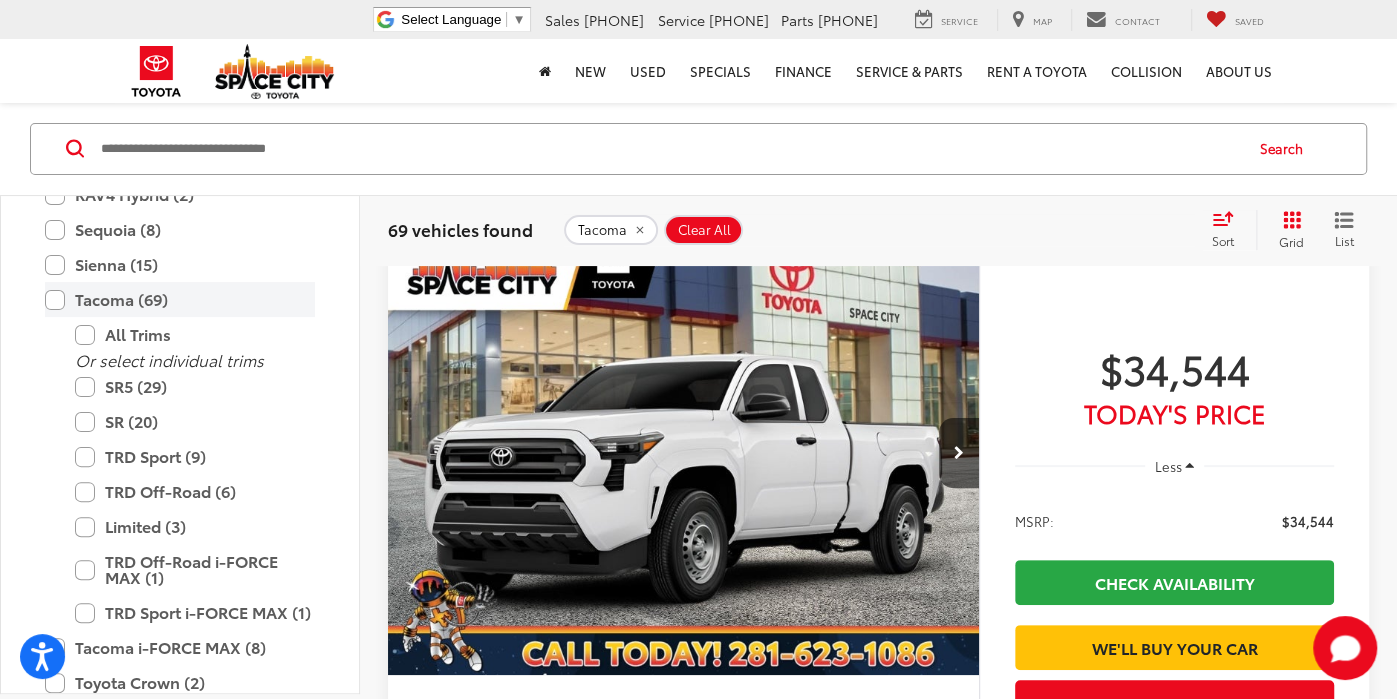 scroll, scrollTop: 192, scrollLeft: 0, axis: vertical 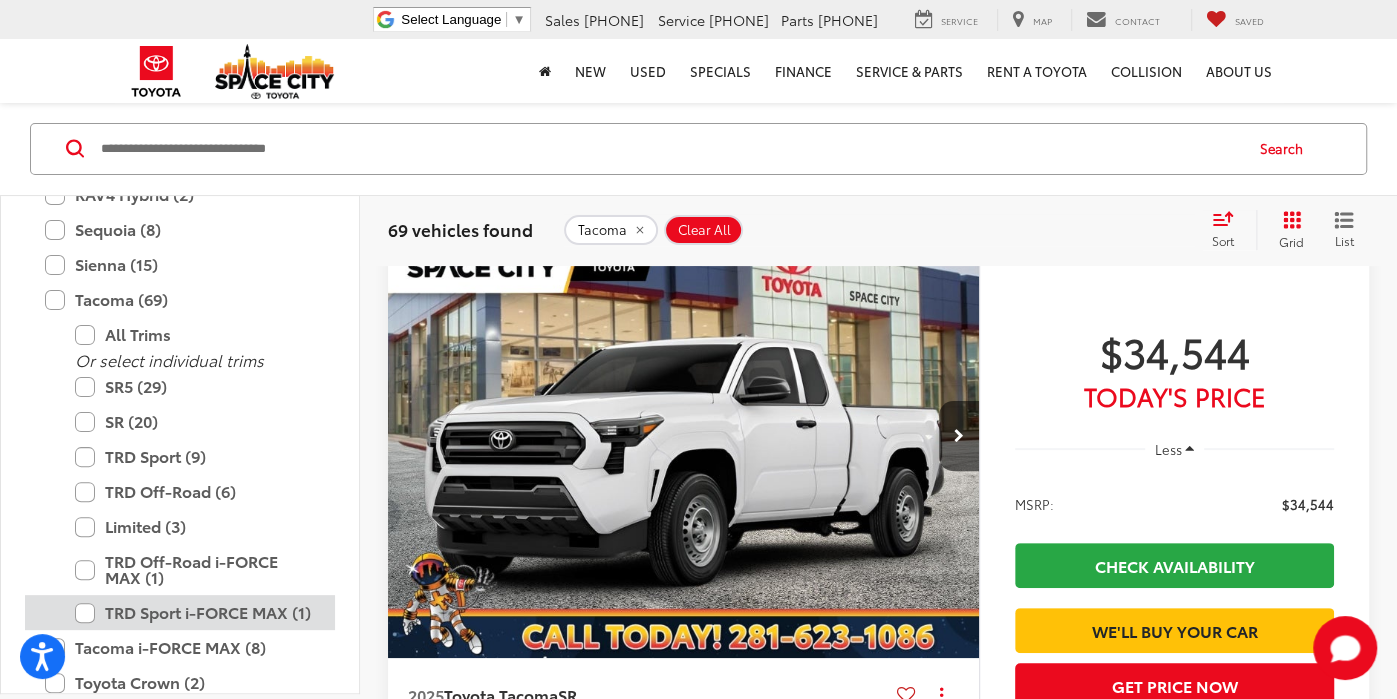 click on "TRD Sport i-FORCE MAX (1)" at bounding box center [195, 612] 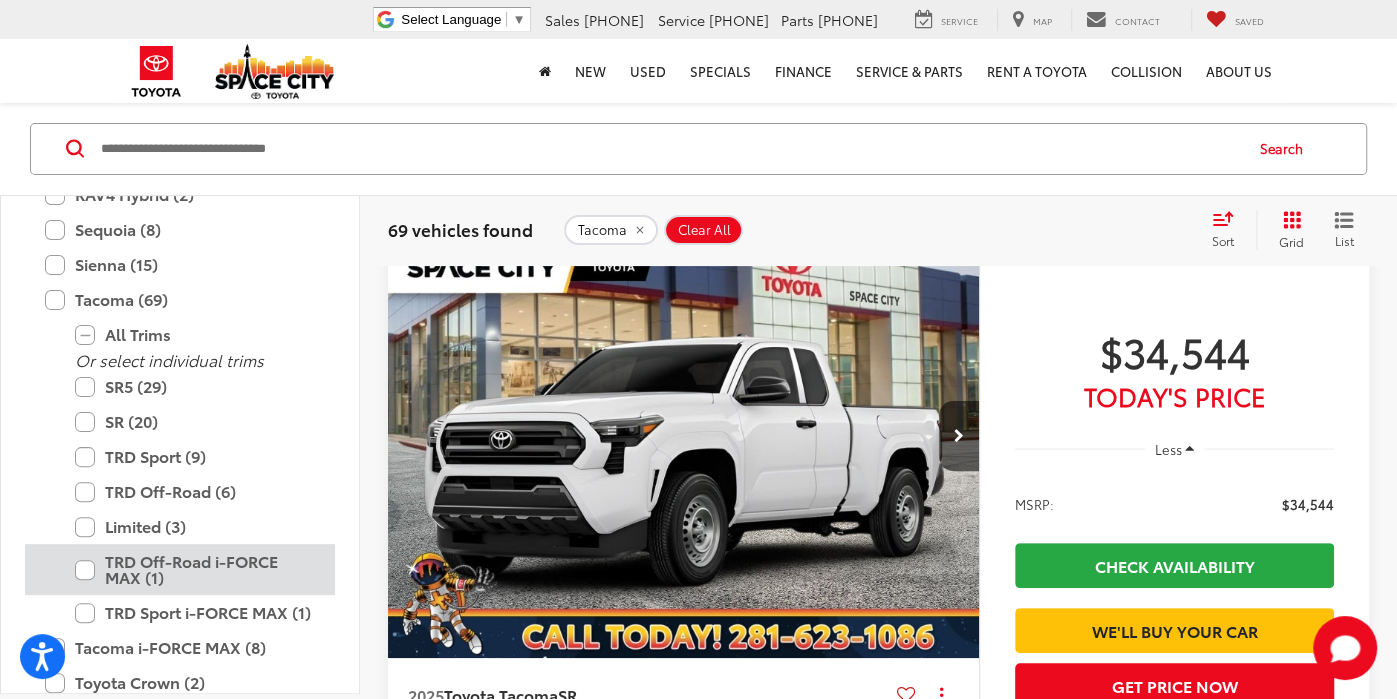 click on "TRD Off-Road i-FORCE MAX (1)" at bounding box center [195, 569] 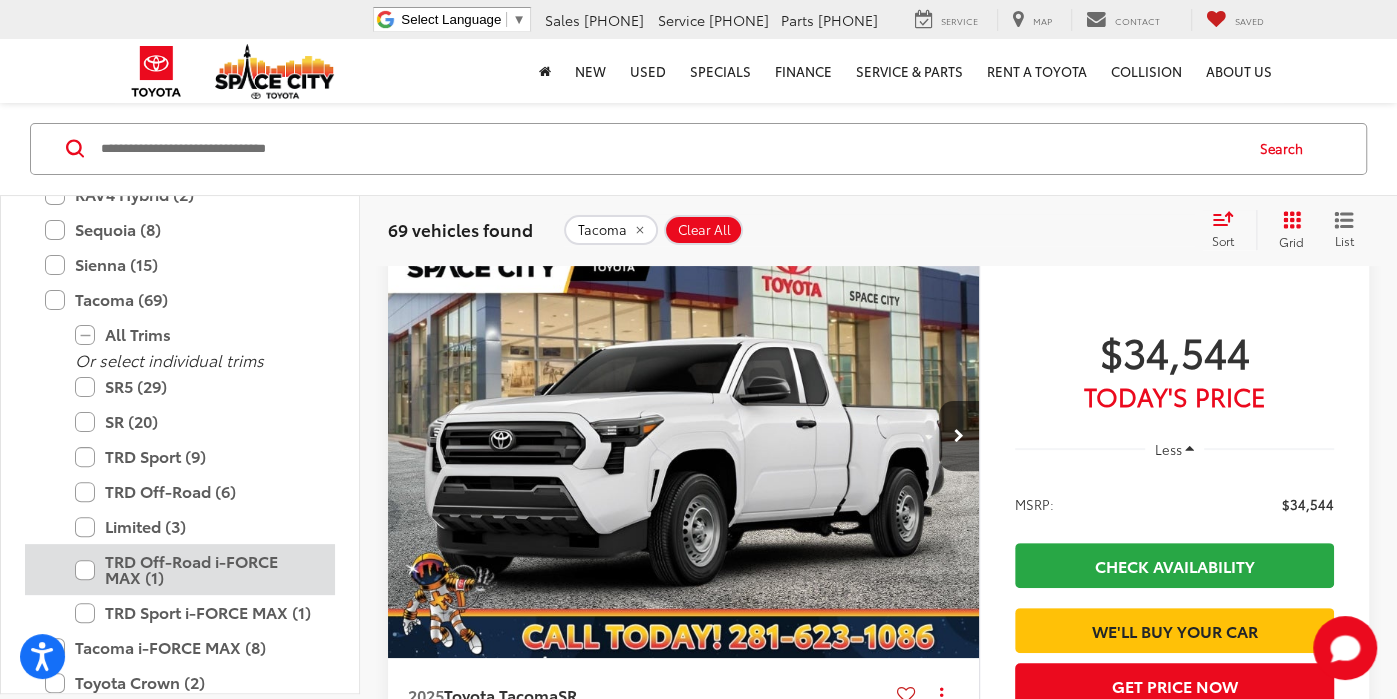 scroll, scrollTop: 136, scrollLeft: 0, axis: vertical 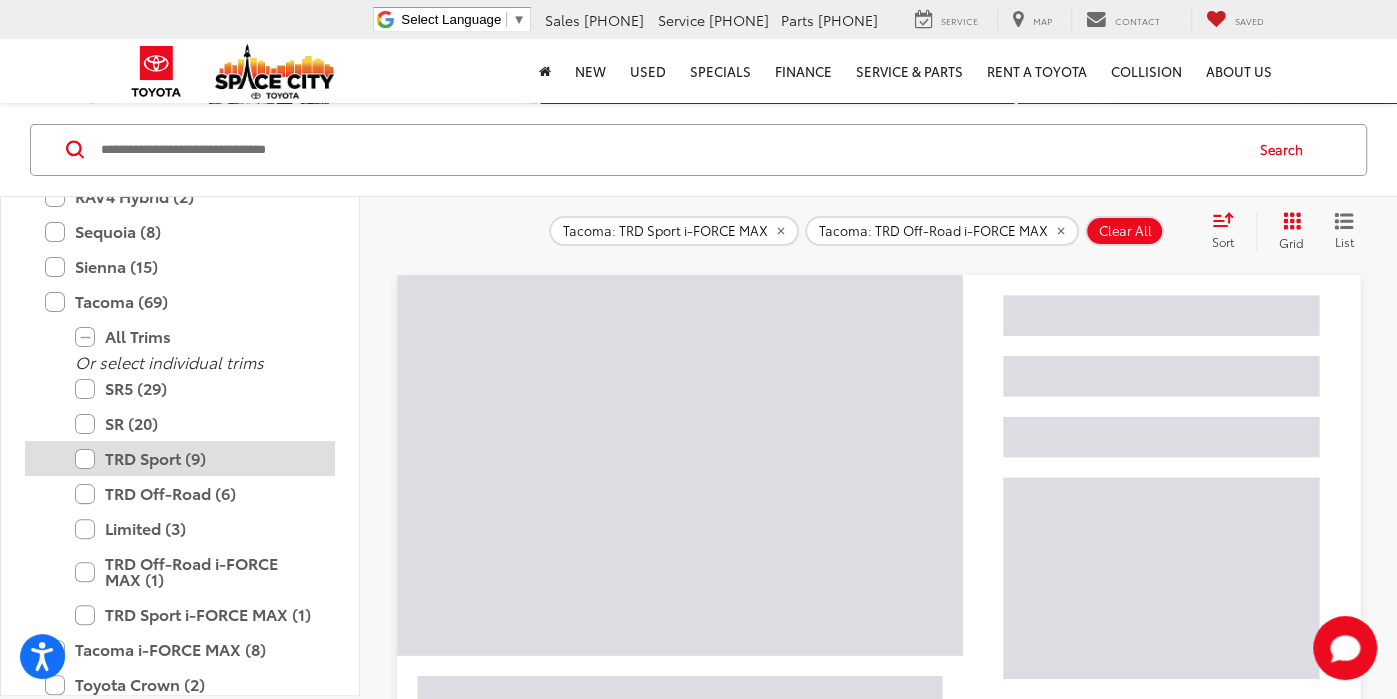 click on "TRD Off-Road (6)" at bounding box center [195, 493] 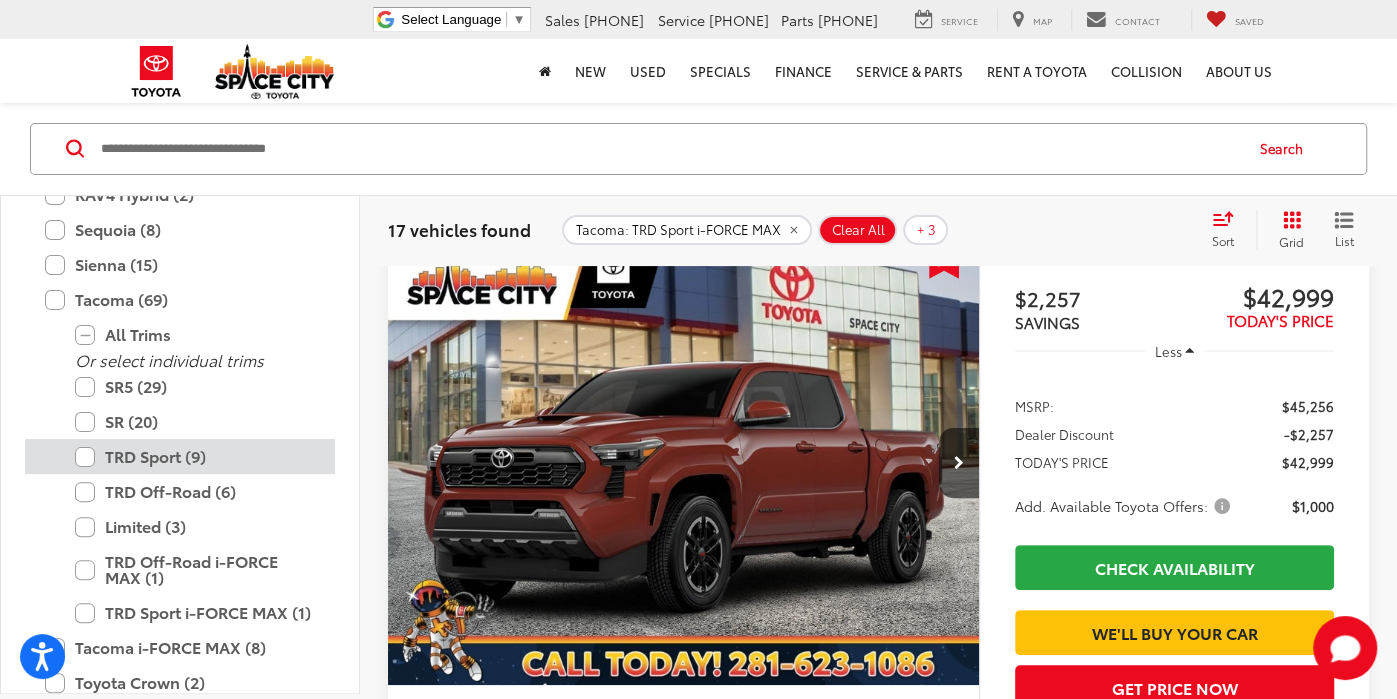 scroll, scrollTop: 136, scrollLeft: 0, axis: vertical 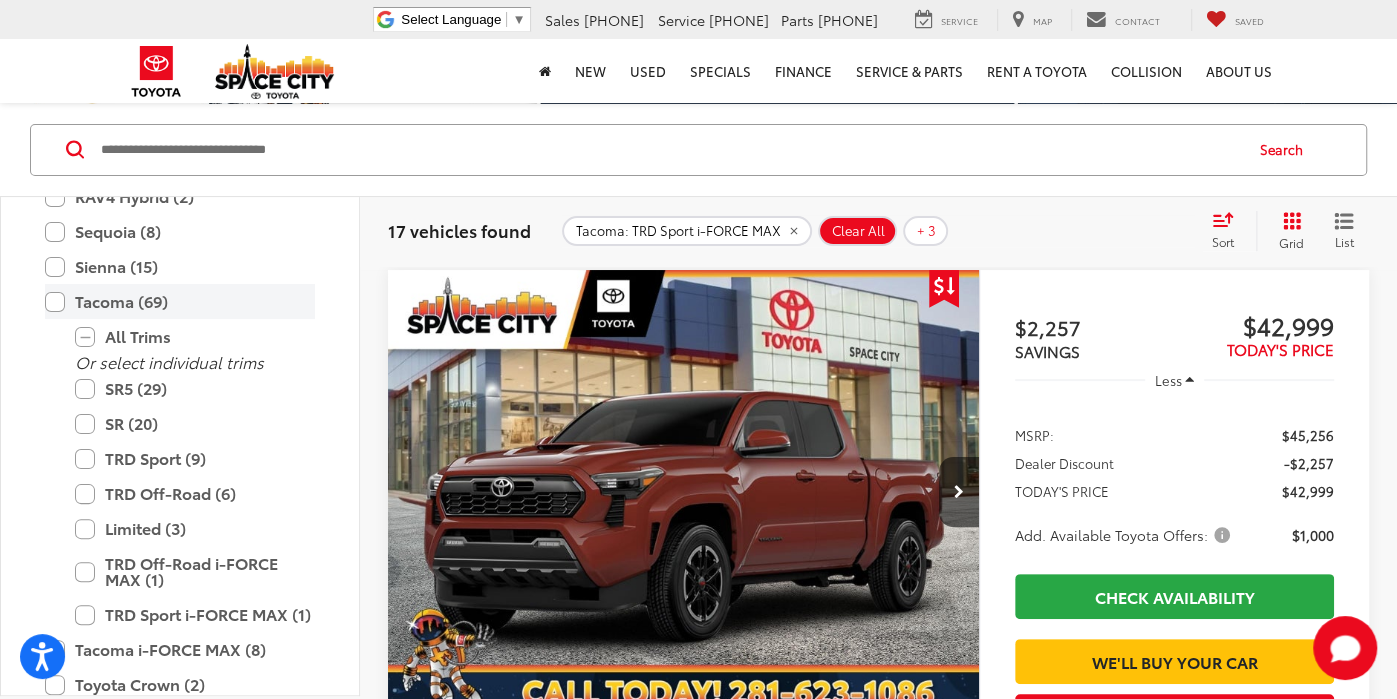 click on "Tacoma (69)" at bounding box center [180, 301] 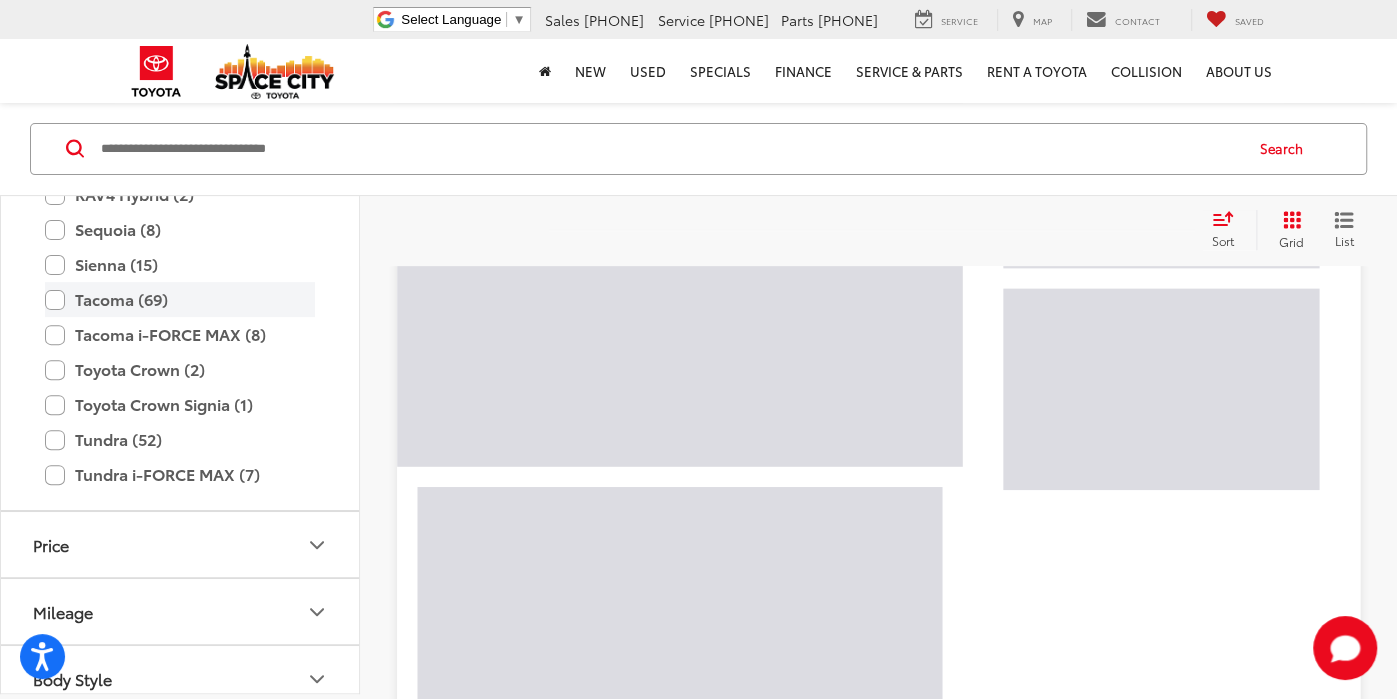 scroll, scrollTop: 327, scrollLeft: 0, axis: vertical 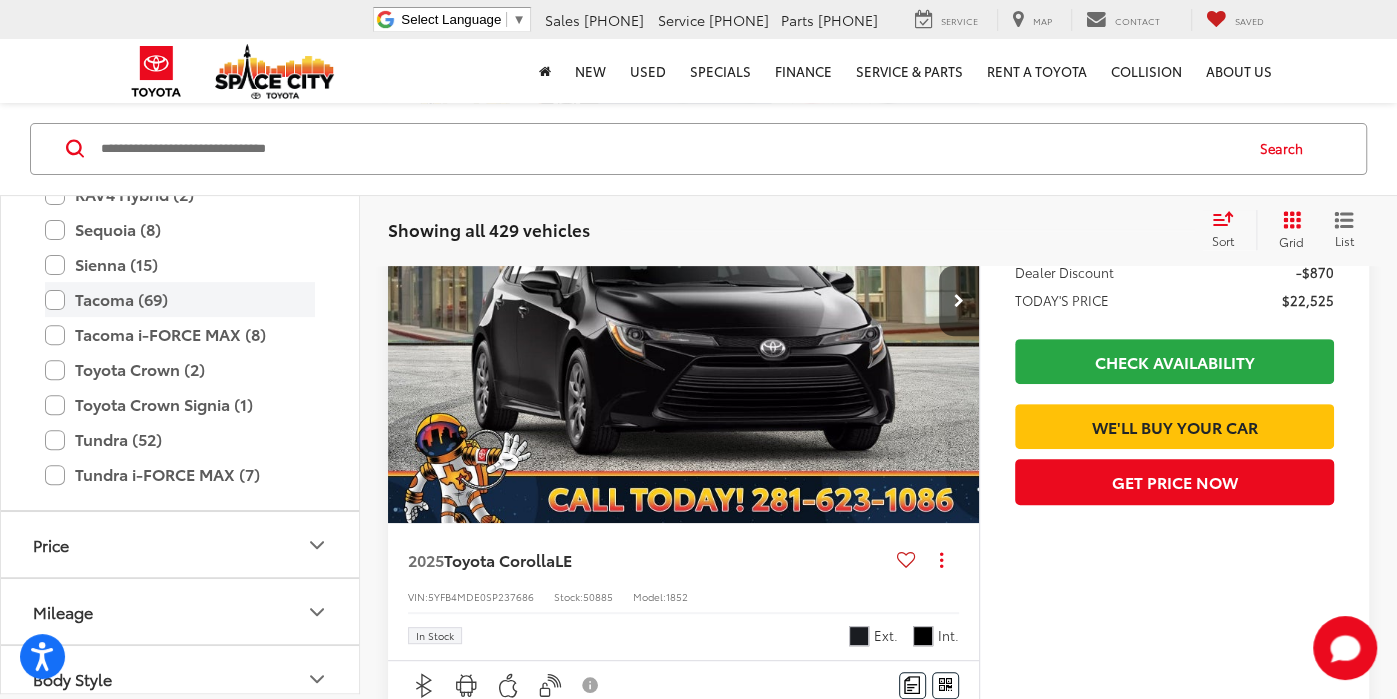 click on "Tacoma (69)" at bounding box center (180, 300) 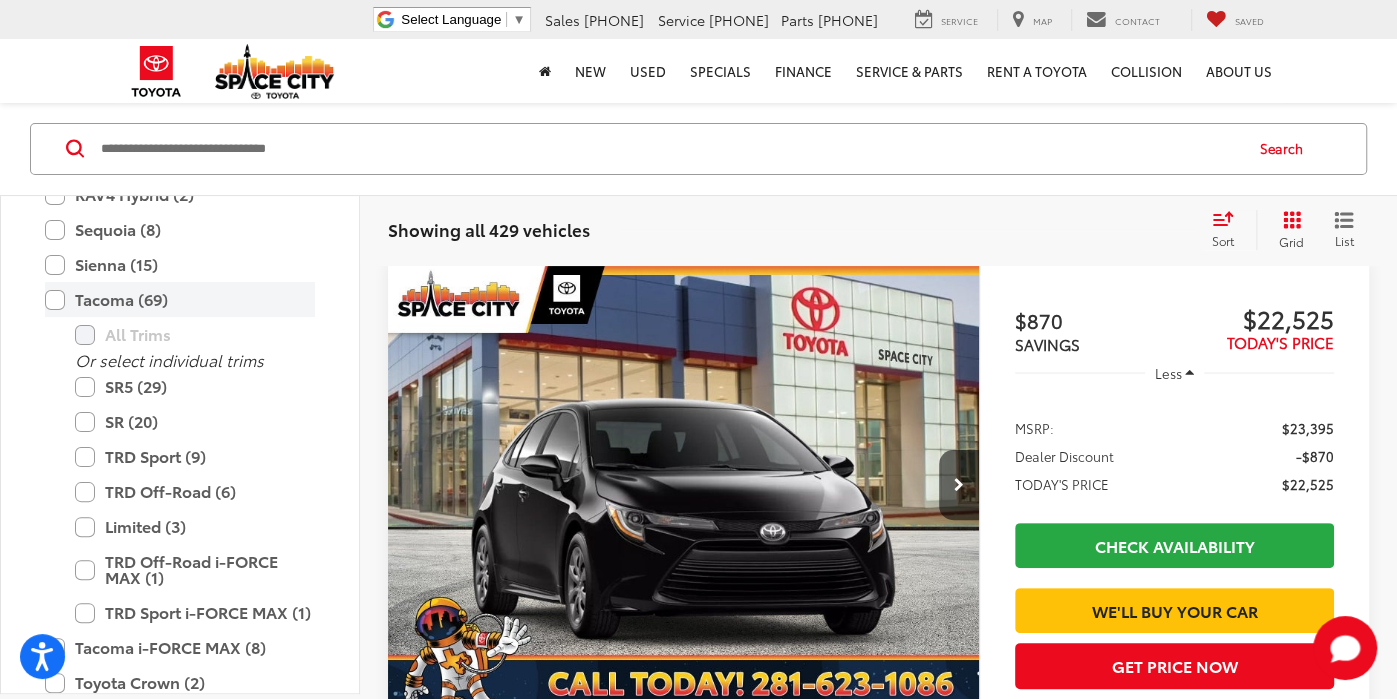 scroll, scrollTop: 136, scrollLeft: 0, axis: vertical 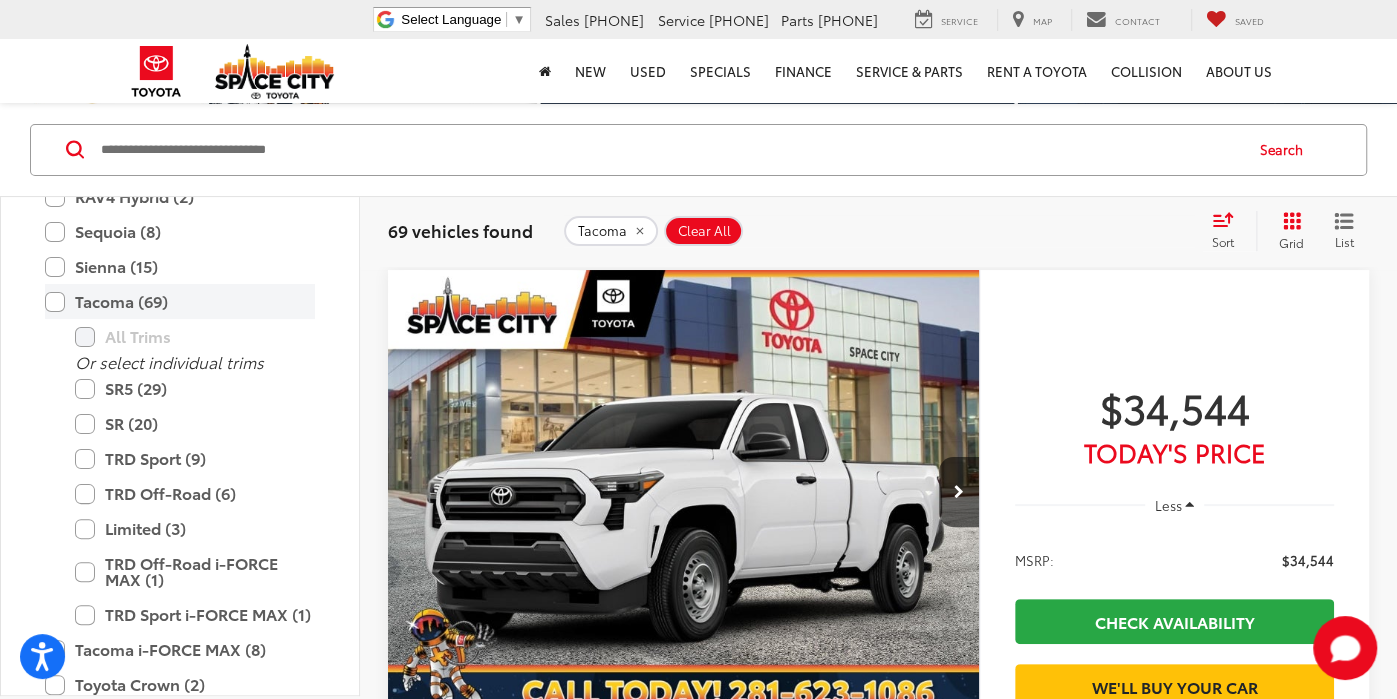 click on "Tacoma (69)" at bounding box center (180, 301) 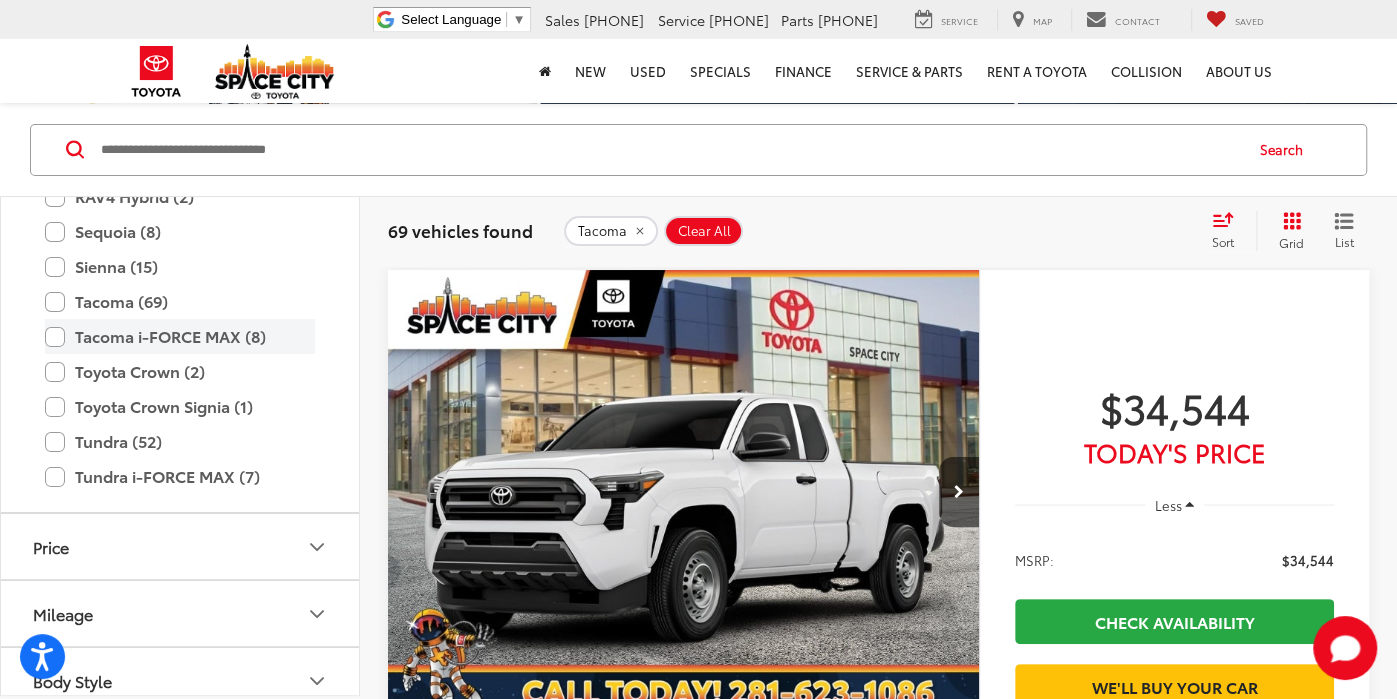 click on "Tacoma i-FORCE MAX (8)" at bounding box center [180, 336] 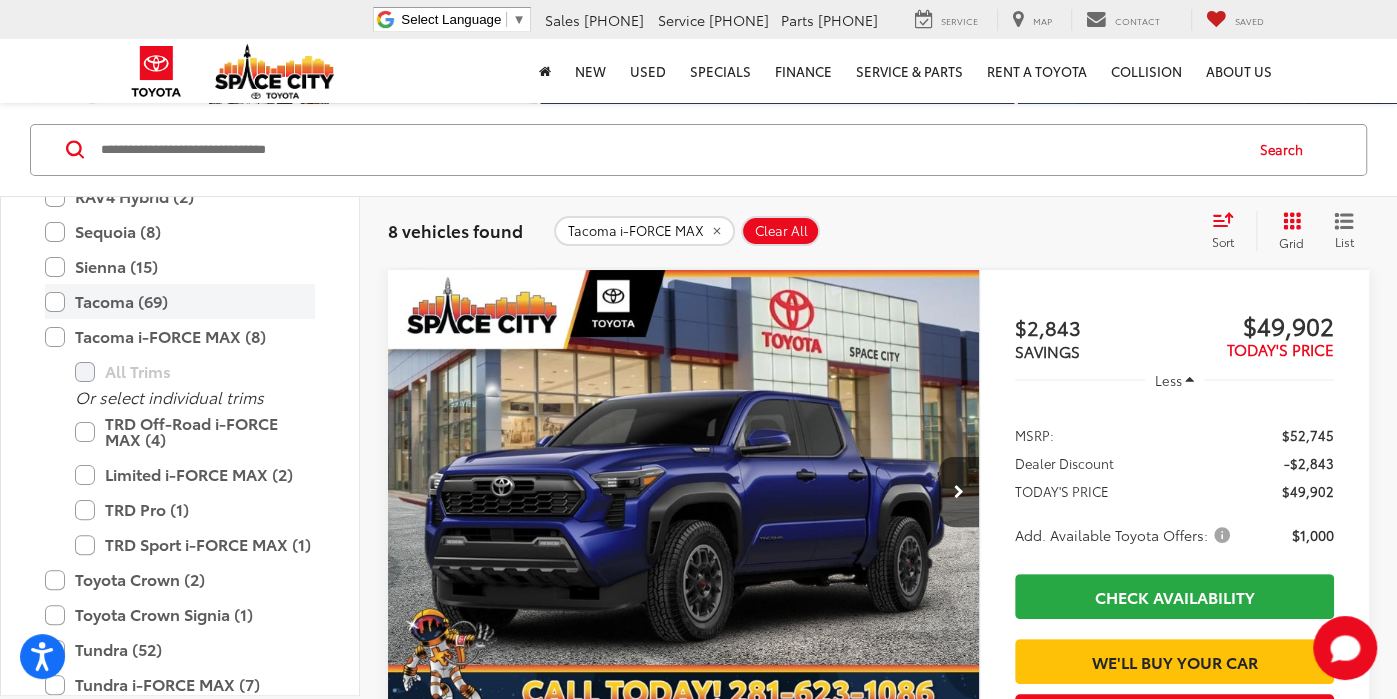 click on "Tacoma (69)" at bounding box center (180, 301) 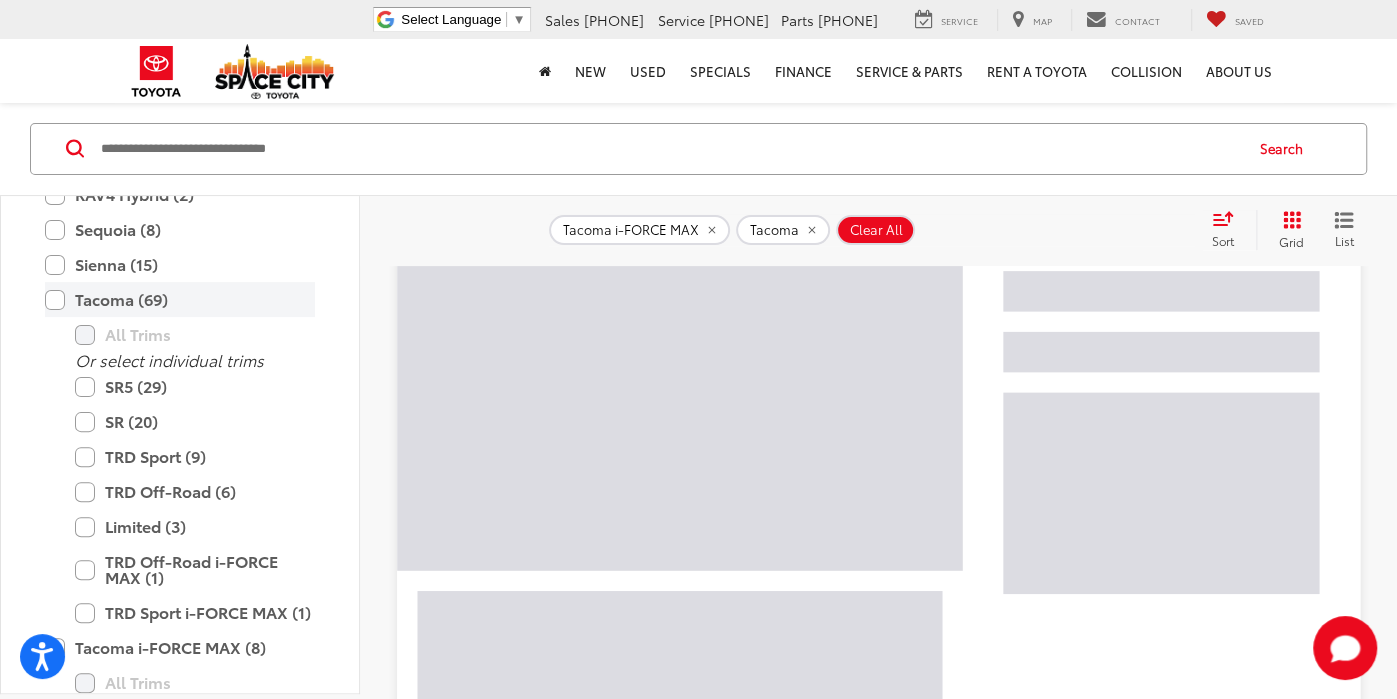 scroll, scrollTop: 0, scrollLeft: 0, axis: both 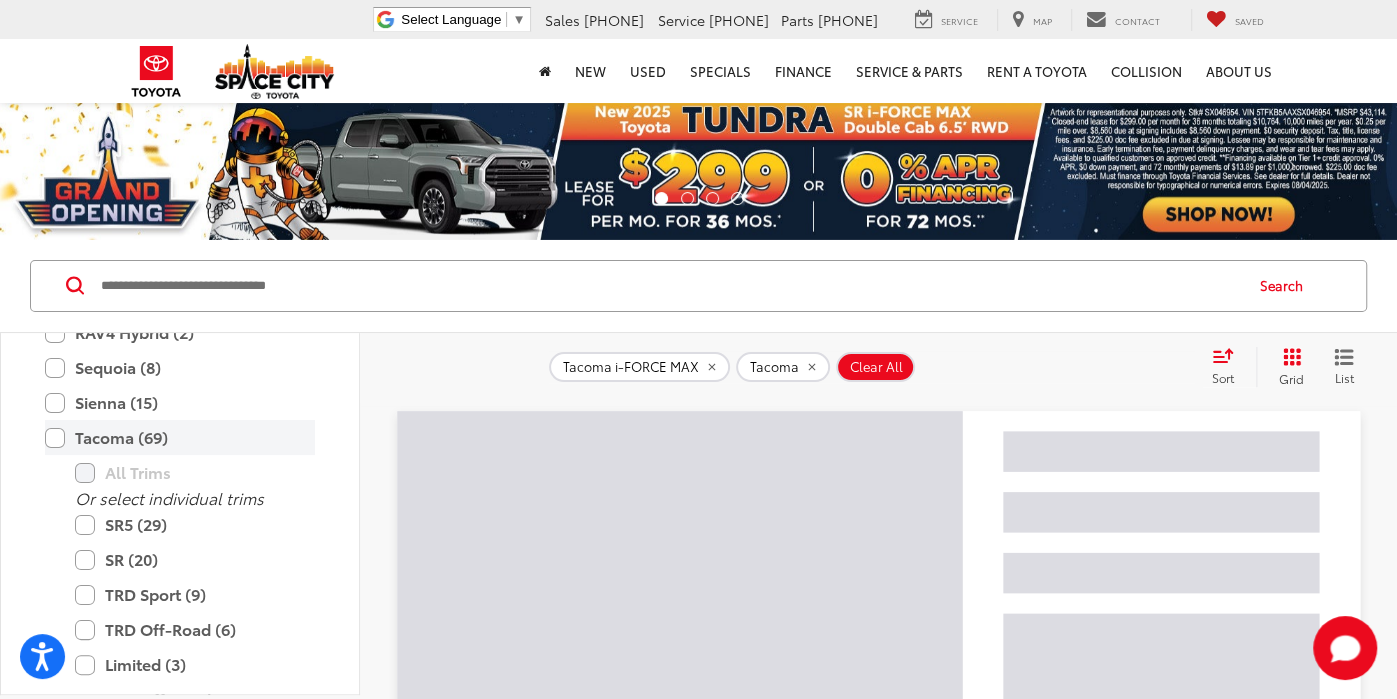 click on "Tacoma (69)" at bounding box center [180, 437] 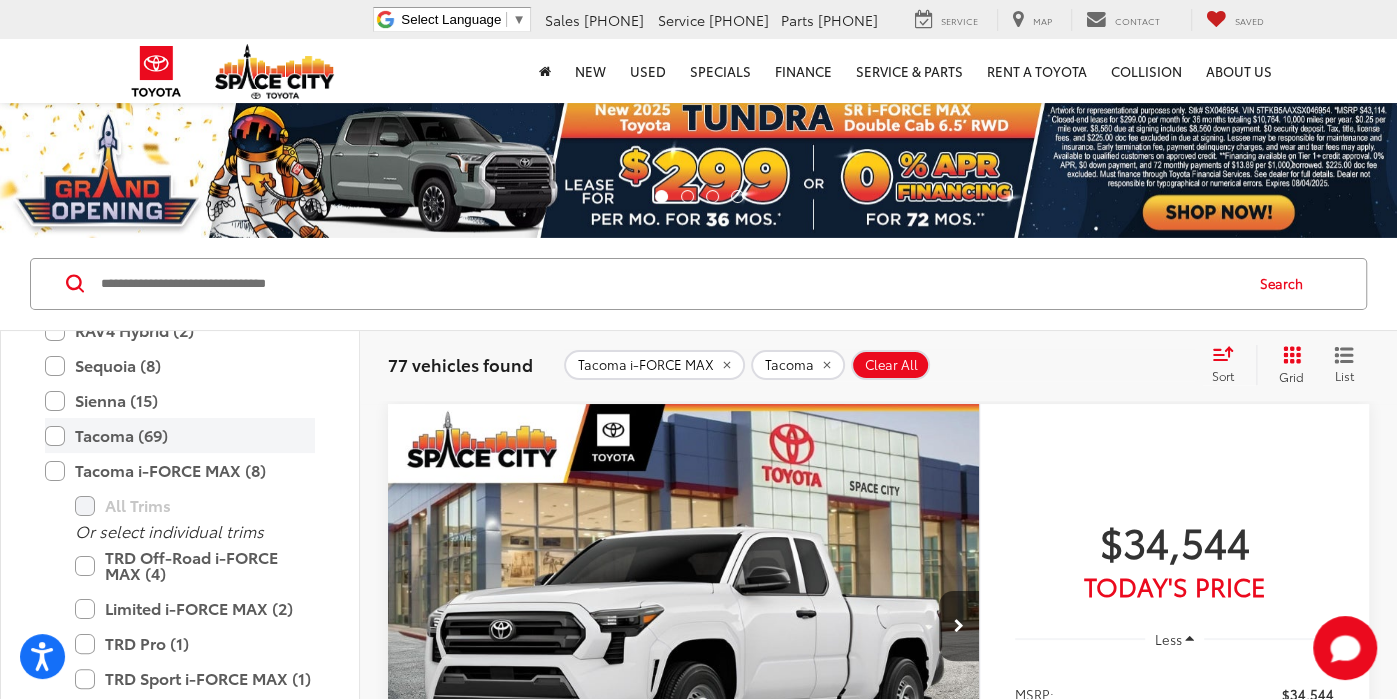 scroll, scrollTop: 459, scrollLeft: 0, axis: vertical 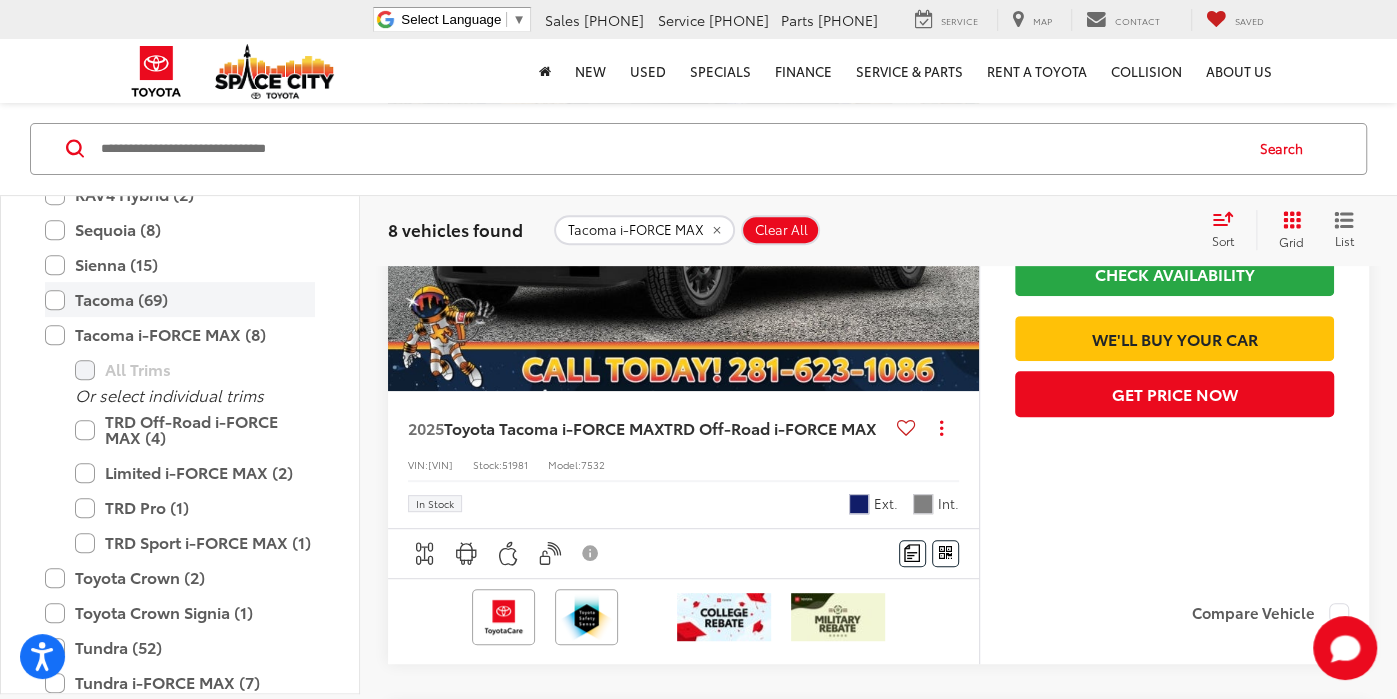 click on "Tacoma (69)" at bounding box center (180, 300) 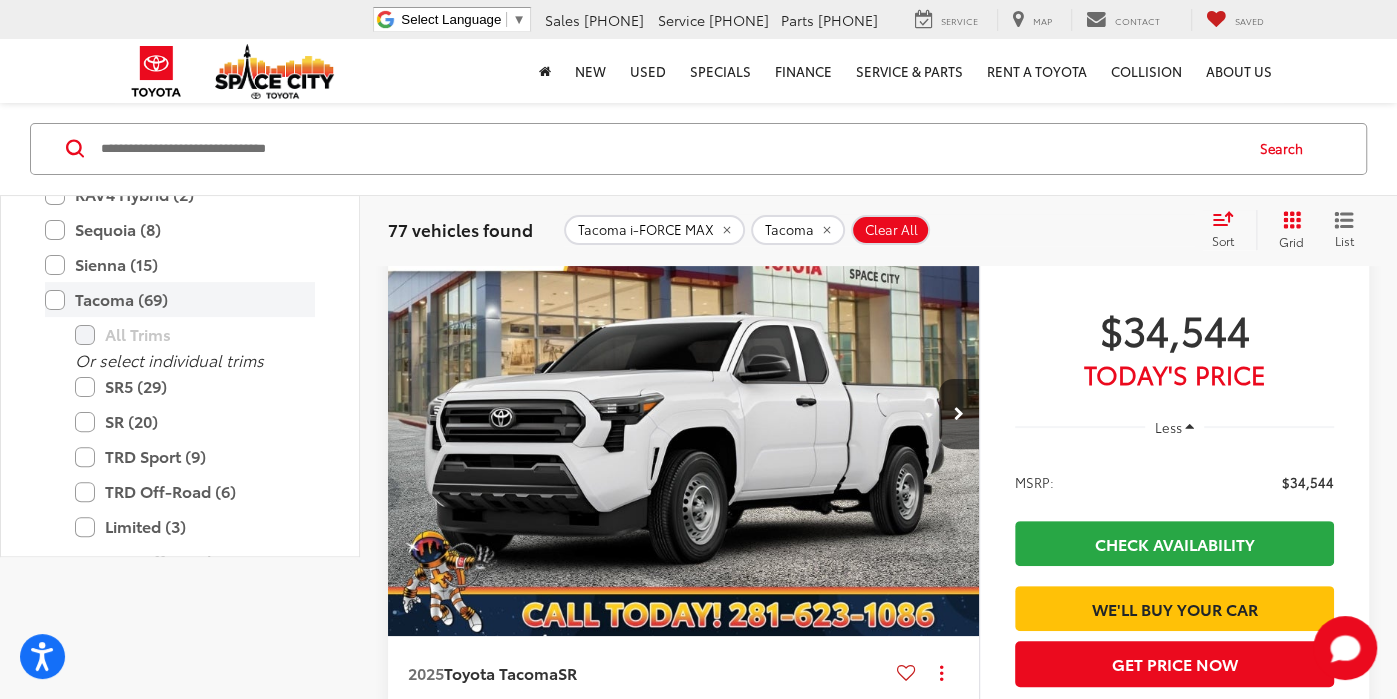 scroll, scrollTop: 0, scrollLeft: 0, axis: both 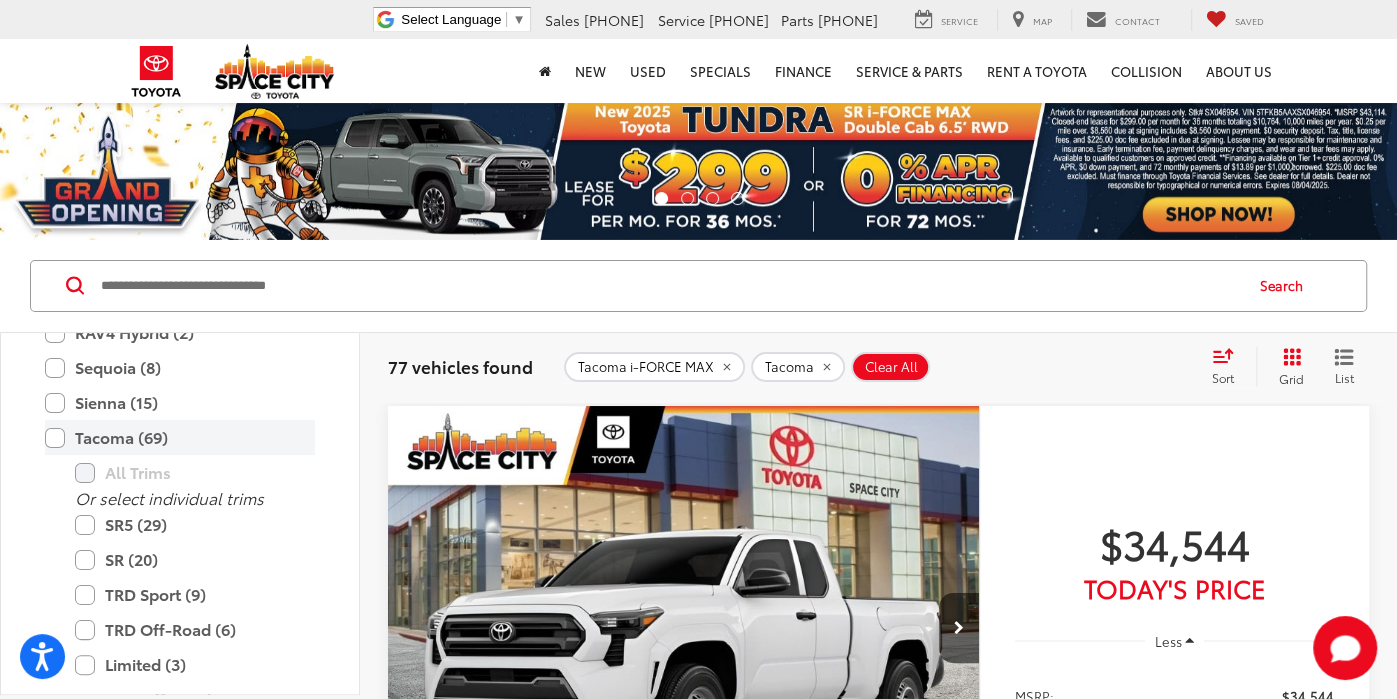 click on "Tacoma (69)" at bounding box center [180, 437] 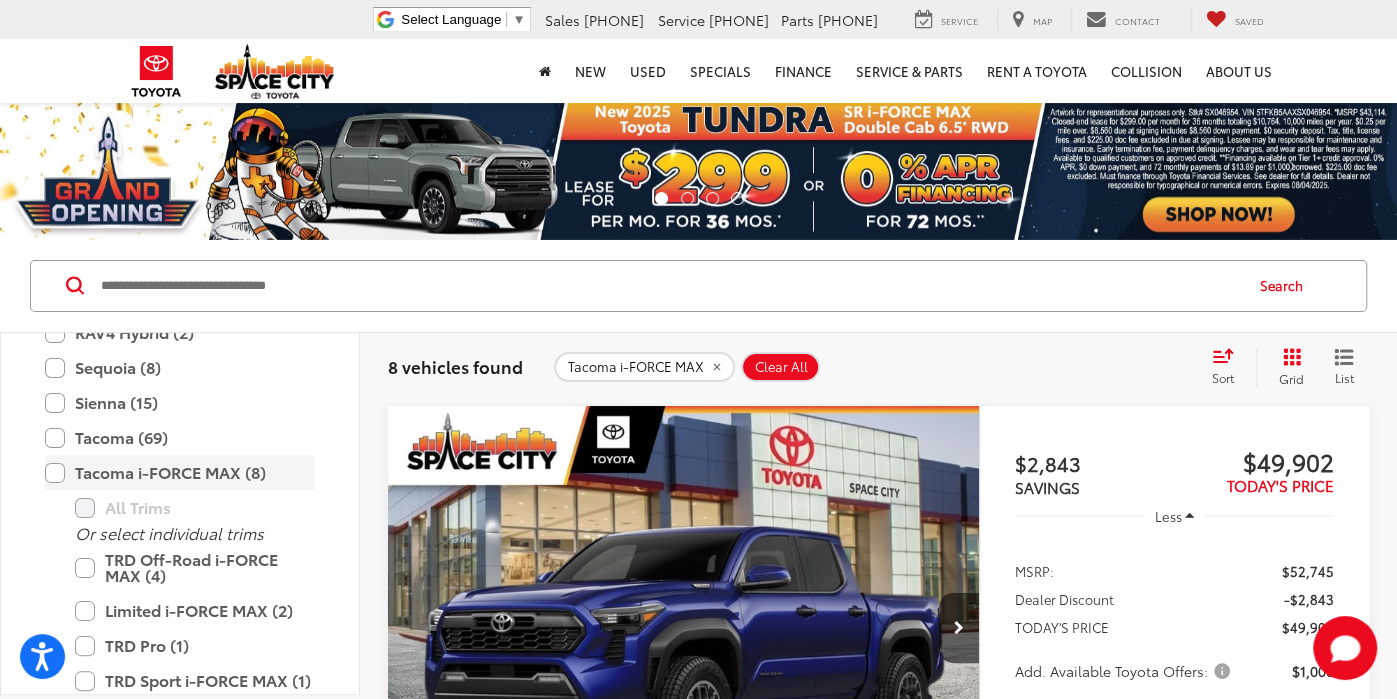 click on "Tacoma i-FORCE MAX (8)" at bounding box center (180, 472) 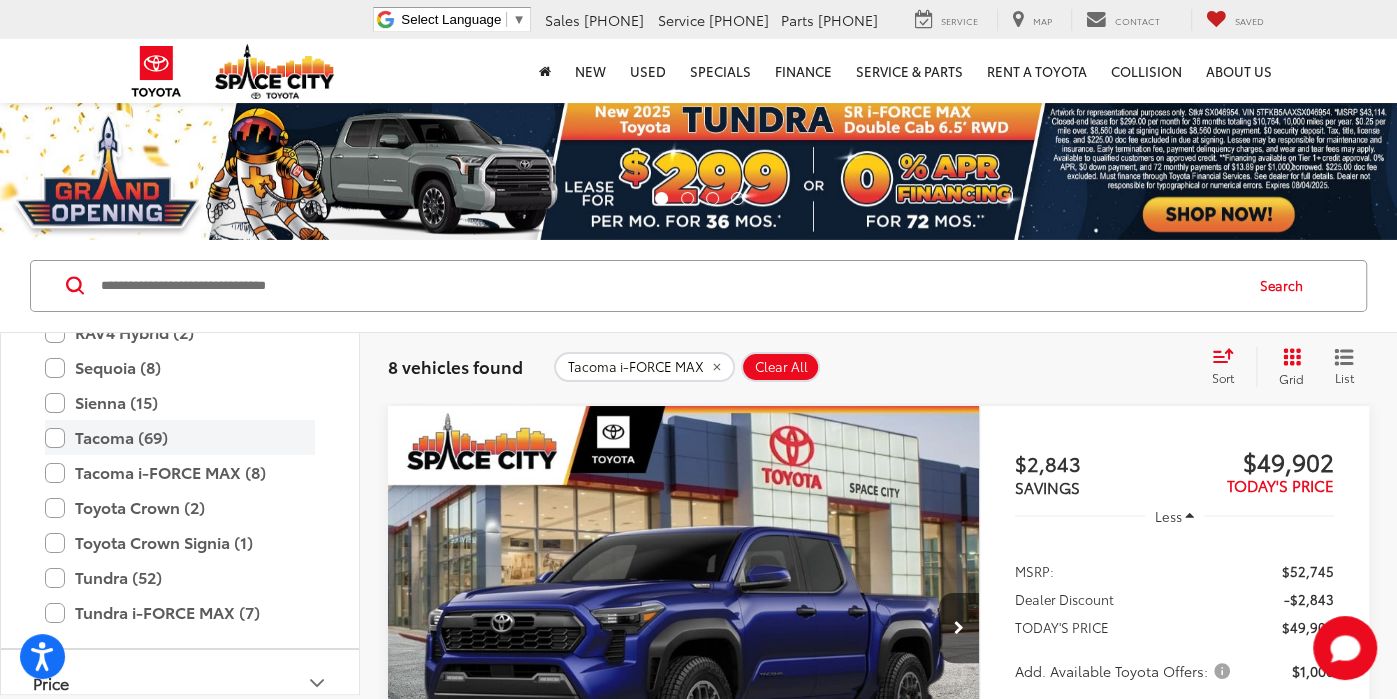click on "Tacoma (69)" at bounding box center (180, 437) 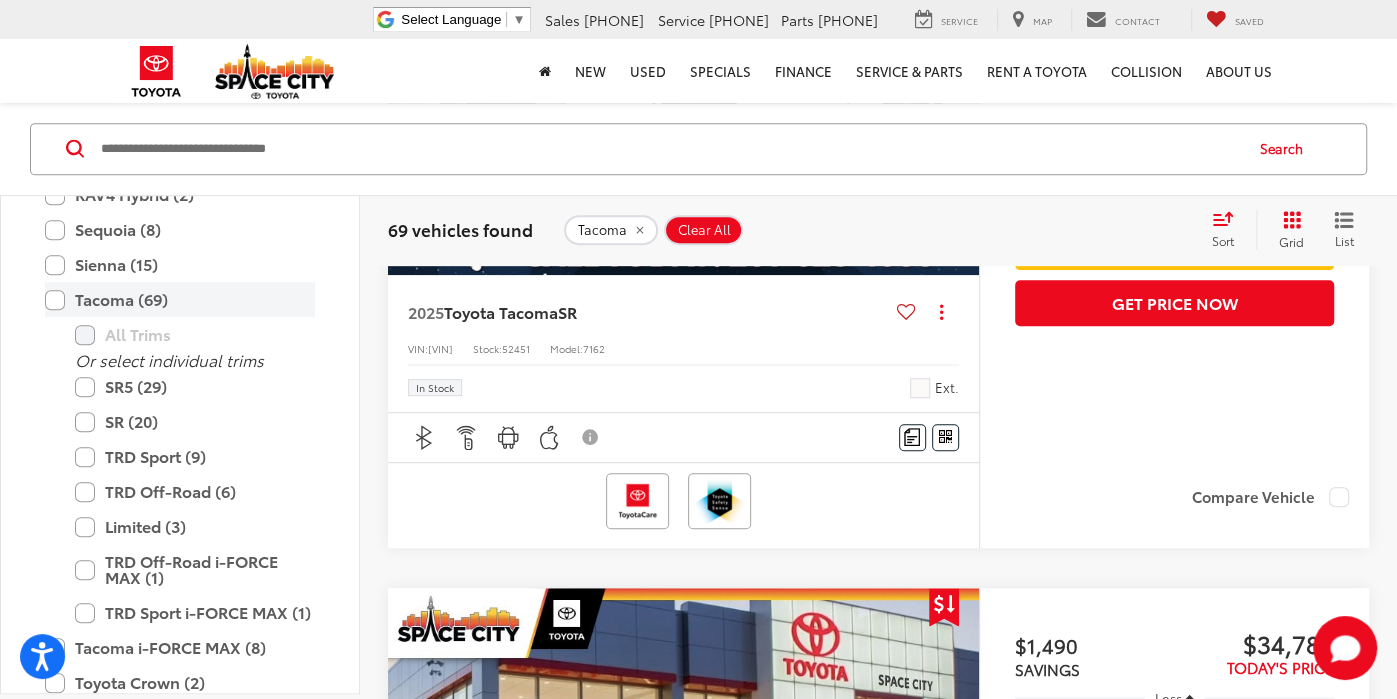 scroll, scrollTop: 577, scrollLeft: 0, axis: vertical 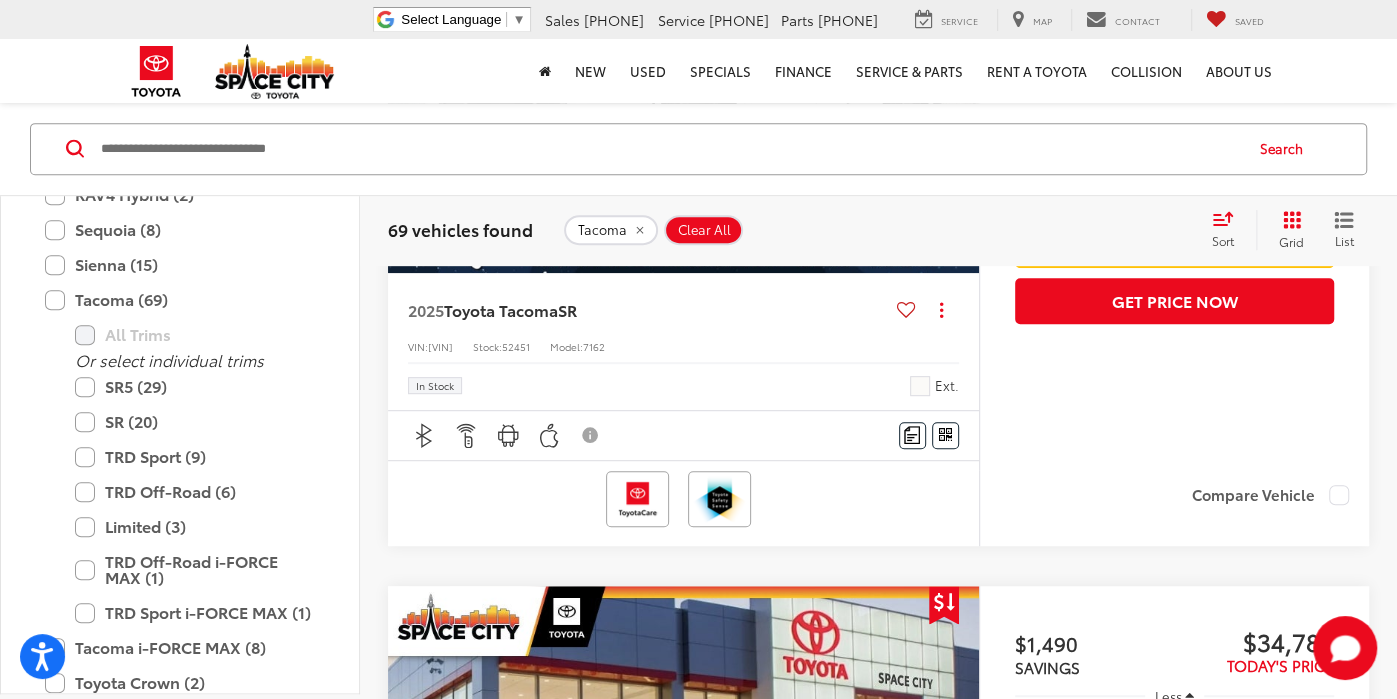 click 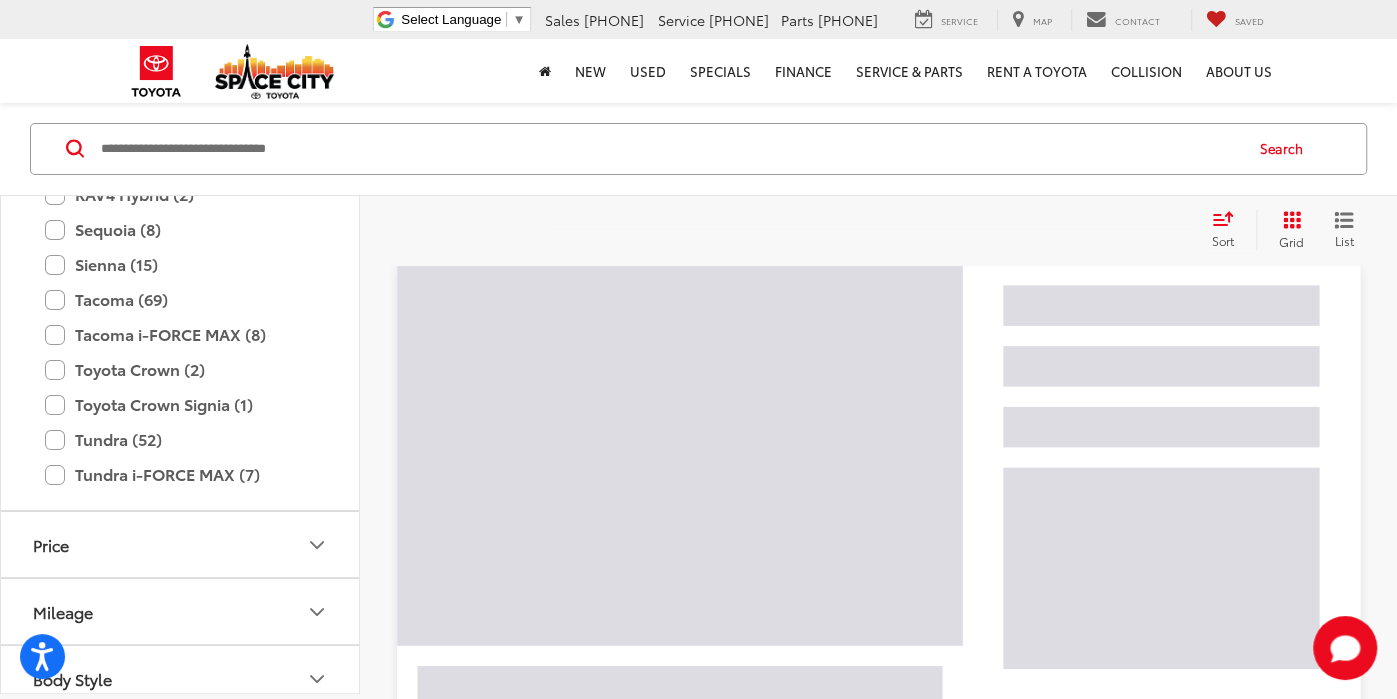 scroll, scrollTop: 136, scrollLeft: 0, axis: vertical 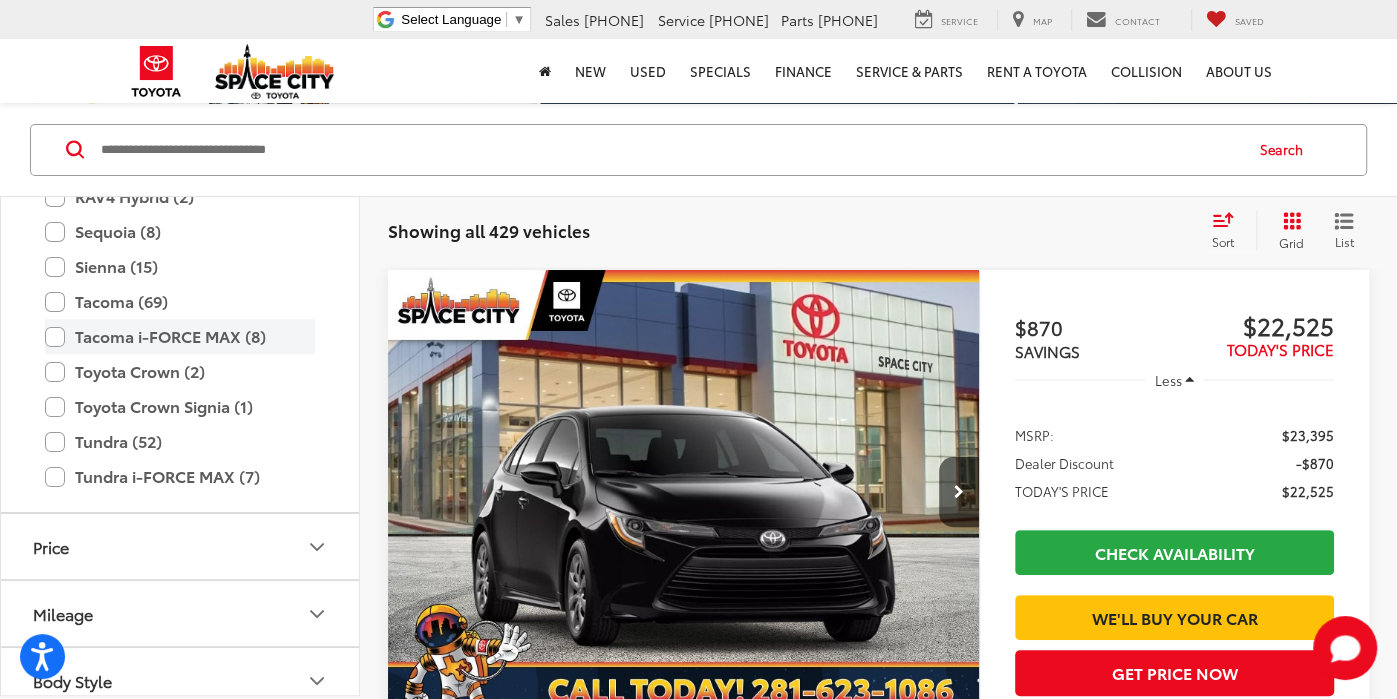 click on "Tacoma i-FORCE MAX (8)" at bounding box center (180, 336) 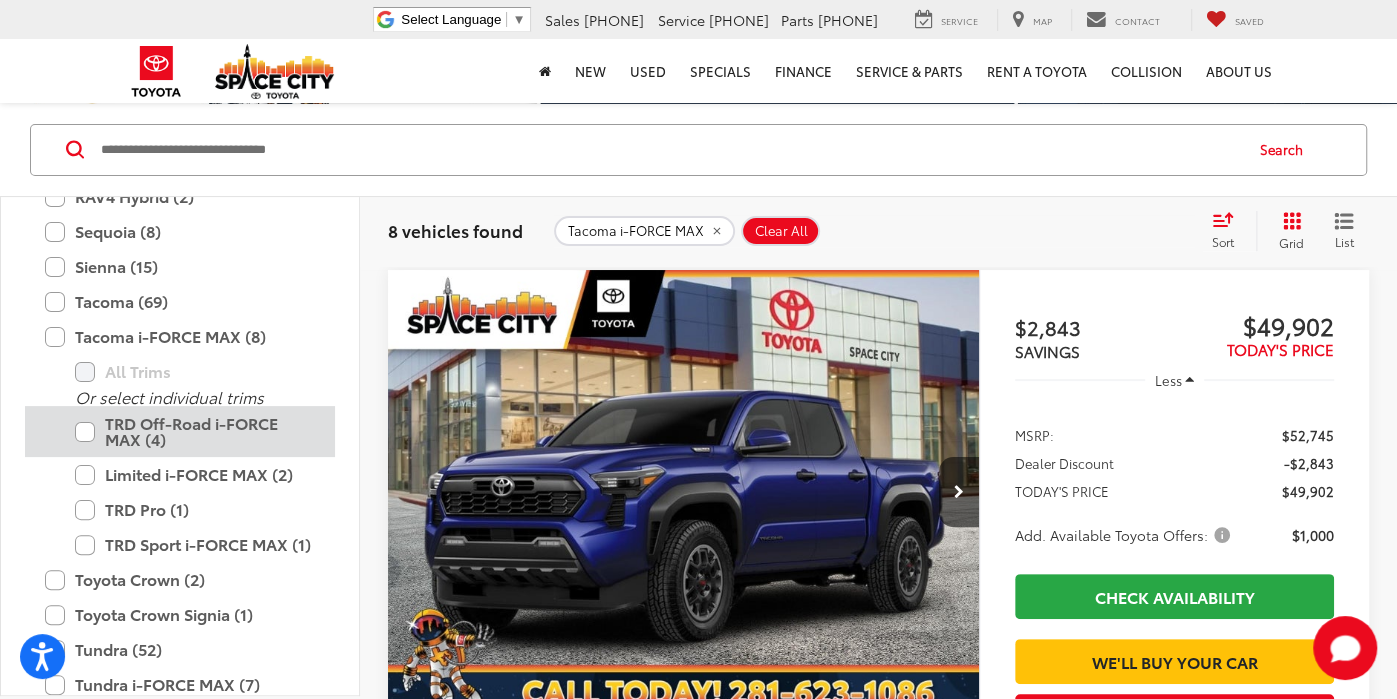 click on "TRD Off-Road i-FORCE MAX (4)" at bounding box center [195, 431] 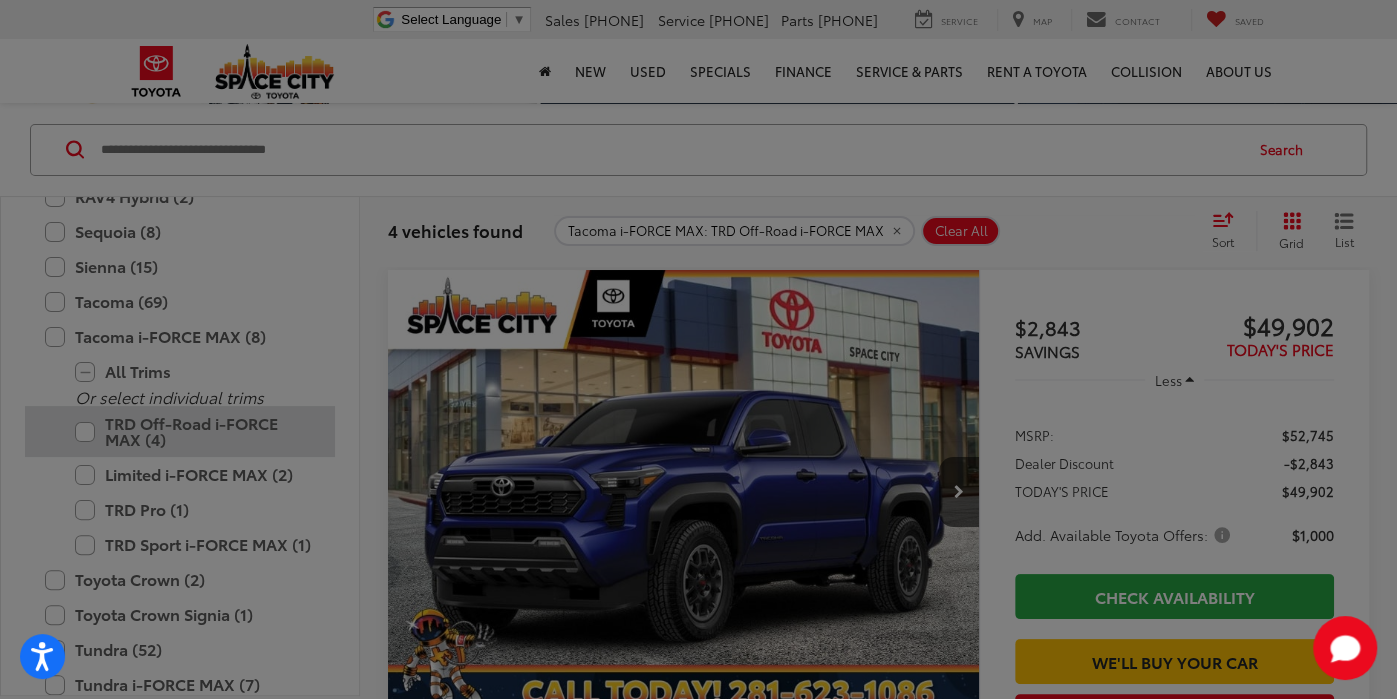 scroll, scrollTop: 285, scrollLeft: 0, axis: vertical 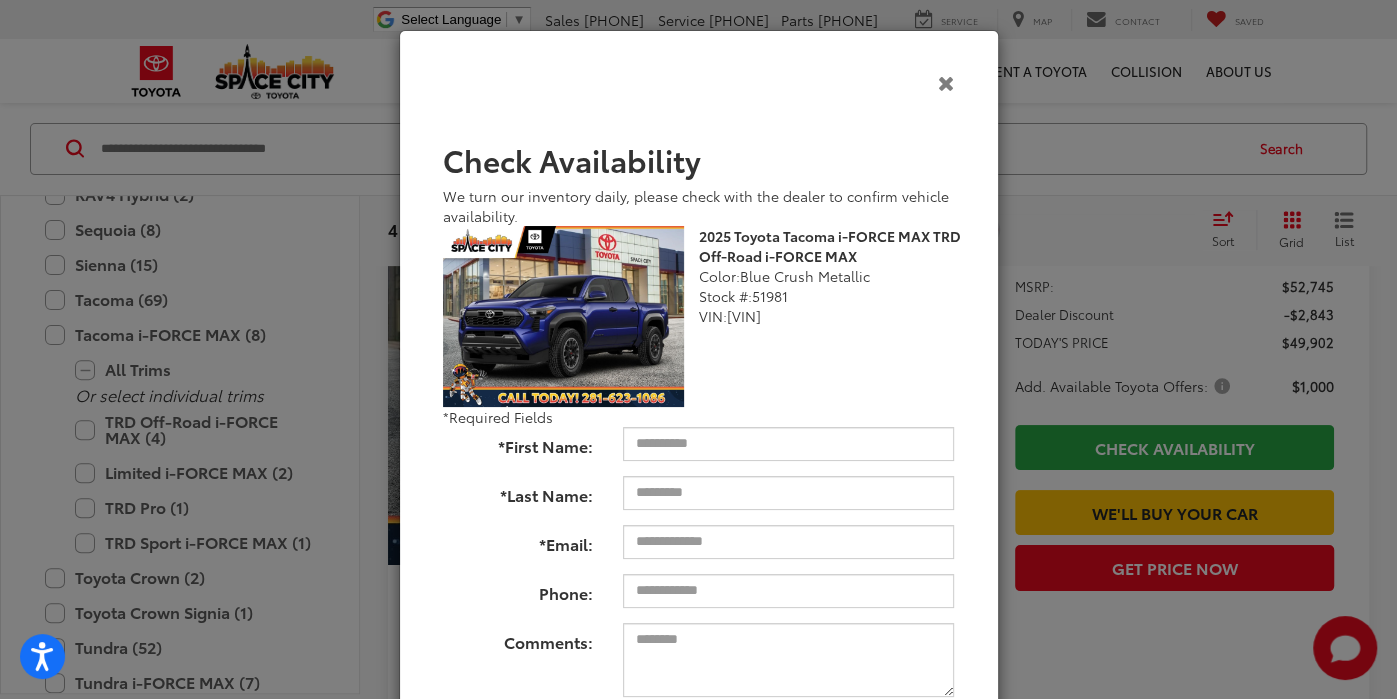 click at bounding box center (946, 82) 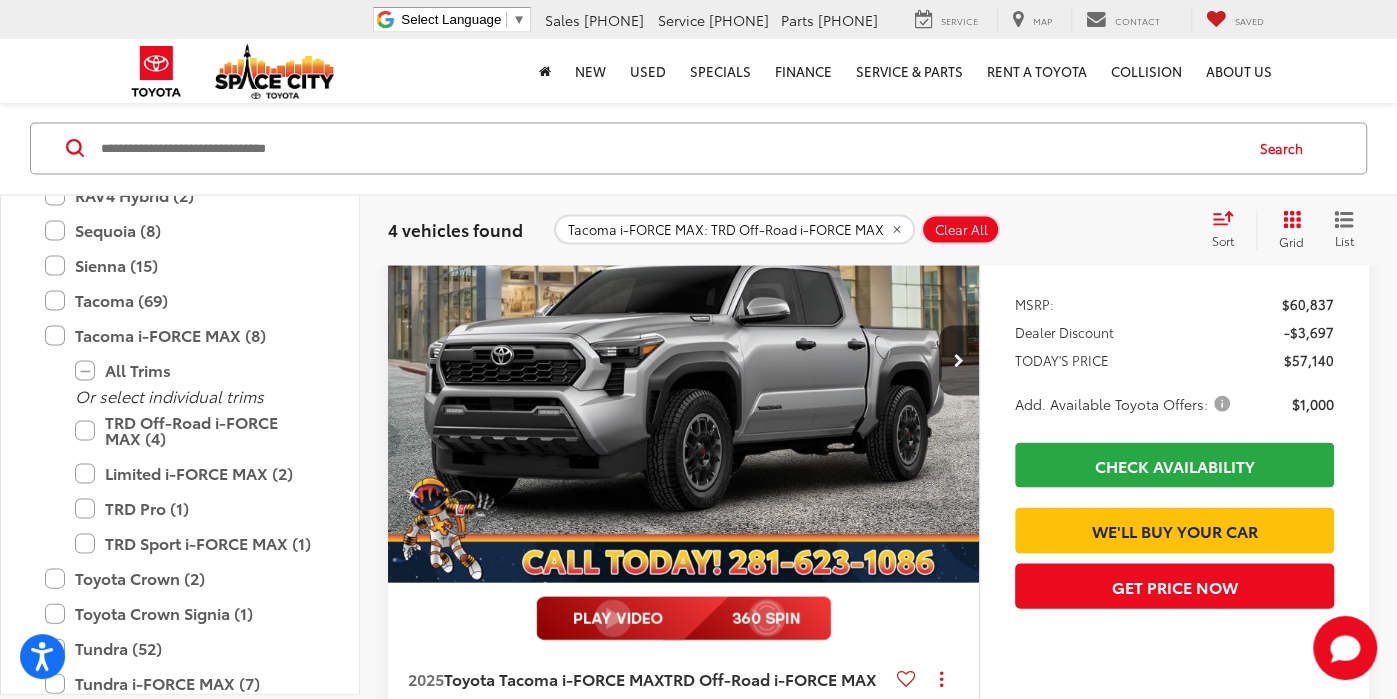 scroll, scrollTop: 2638, scrollLeft: 0, axis: vertical 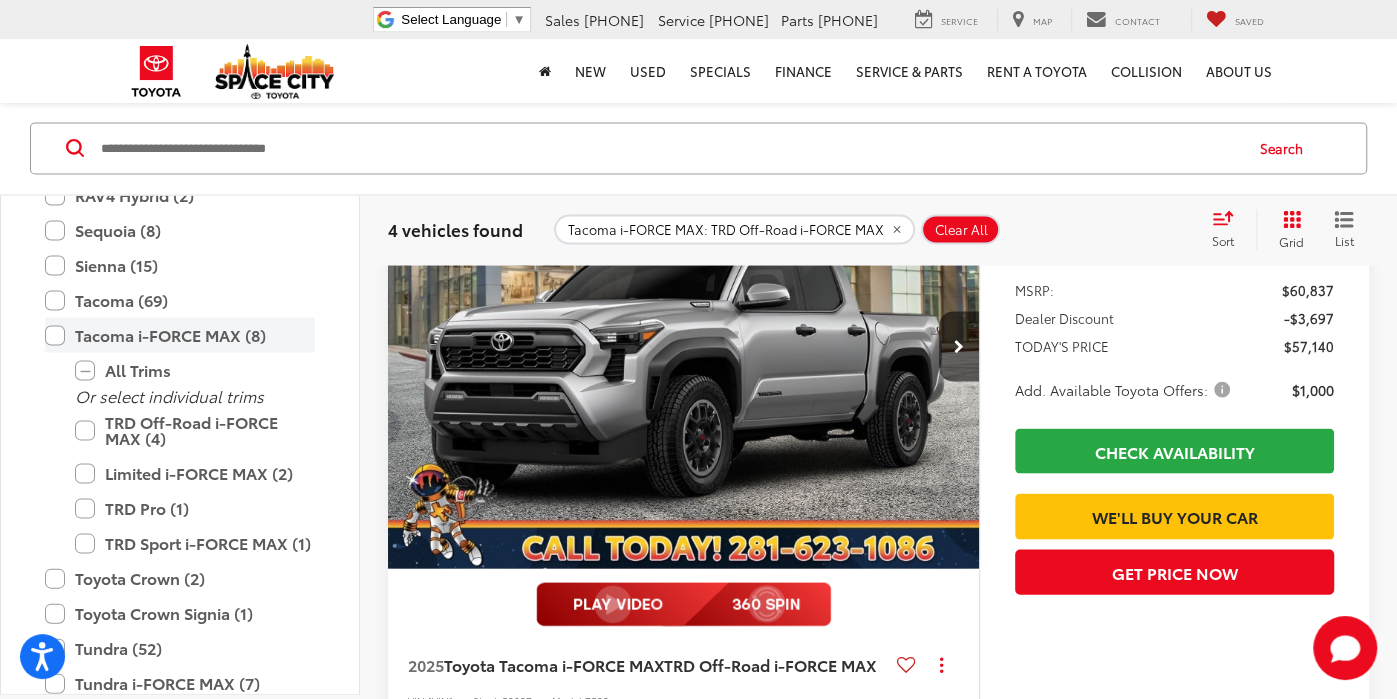 click on "Tacoma i-FORCE MAX (8)" at bounding box center (180, 335) 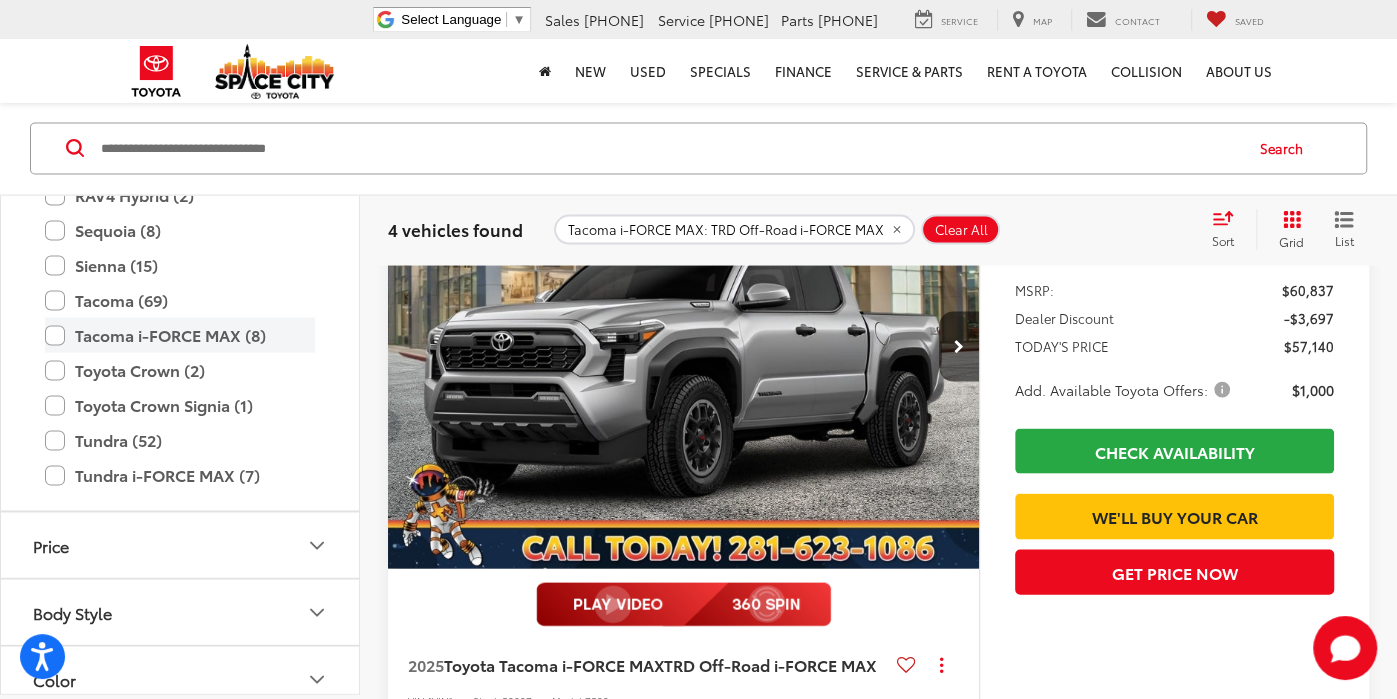 click on "Tacoma i-FORCE MAX (8)" at bounding box center [180, 335] 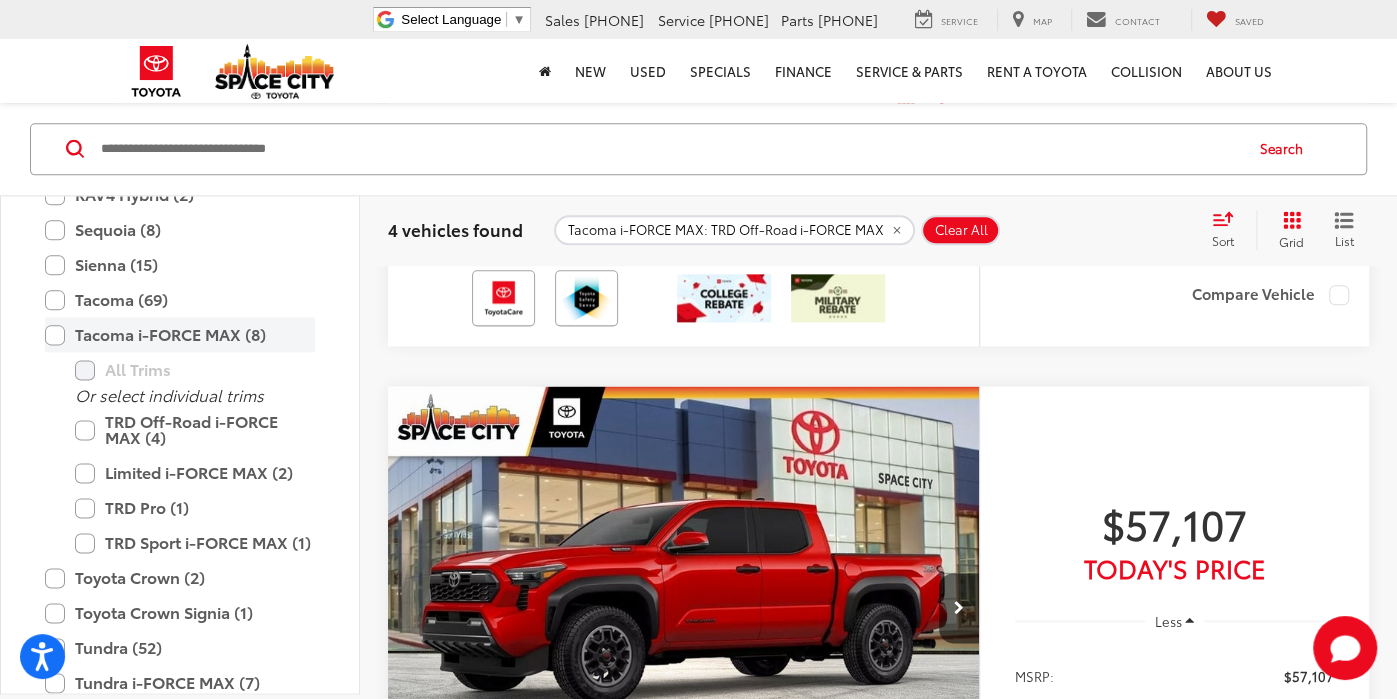scroll, scrollTop: 430, scrollLeft: 0, axis: vertical 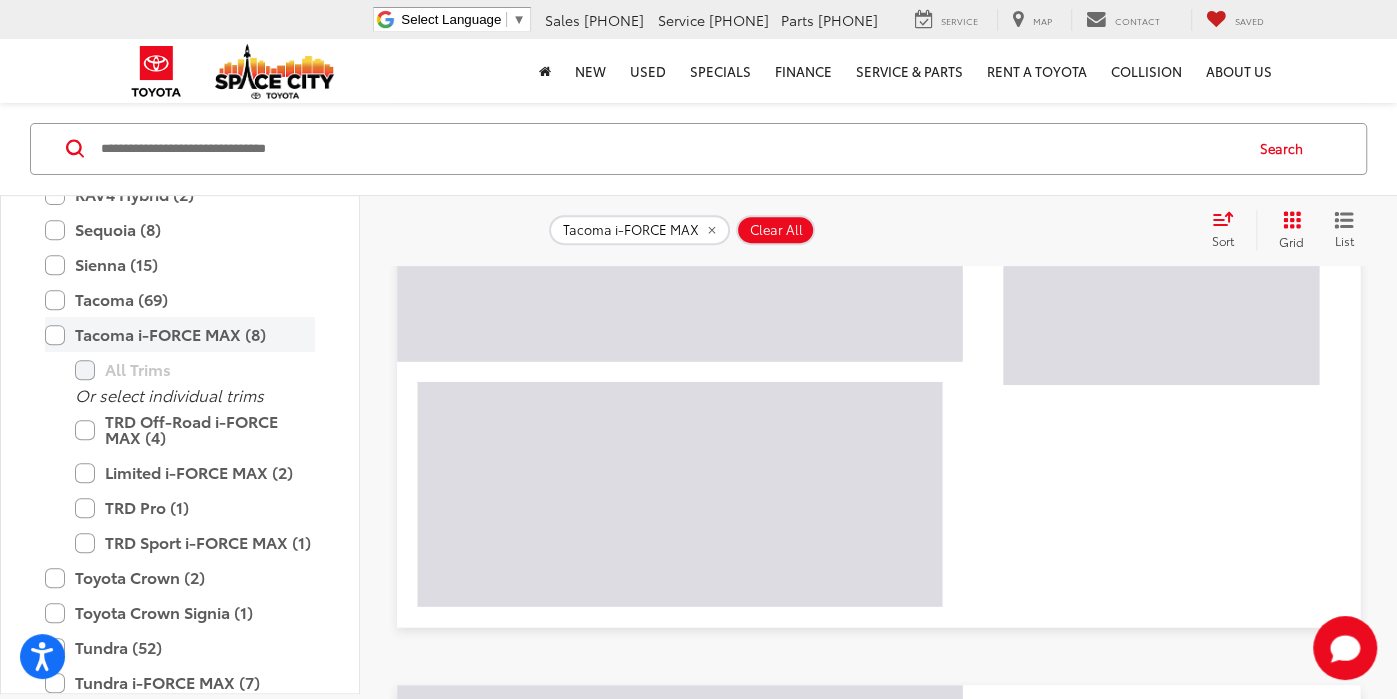 click on "Tacoma i-FORCE MAX (8)" at bounding box center (180, 335) 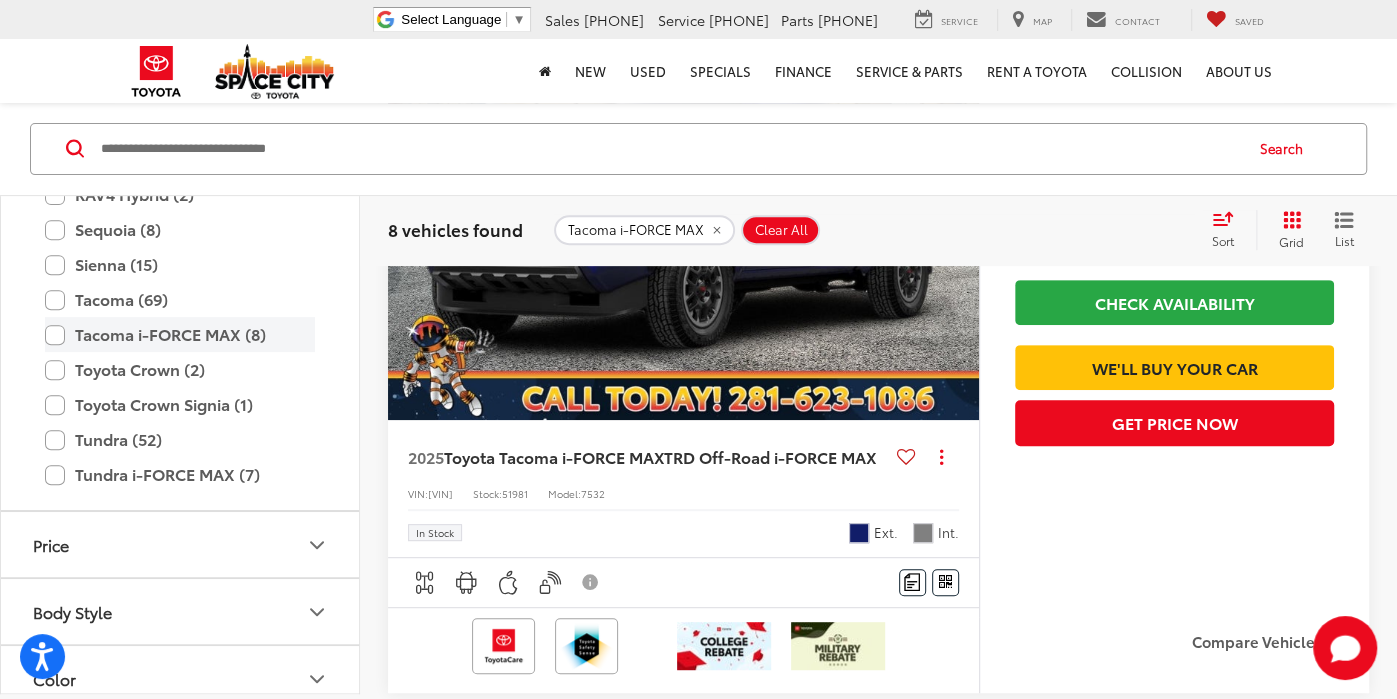 scroll, scrollTop: 136, scrollLeft: 0, axis: vertical 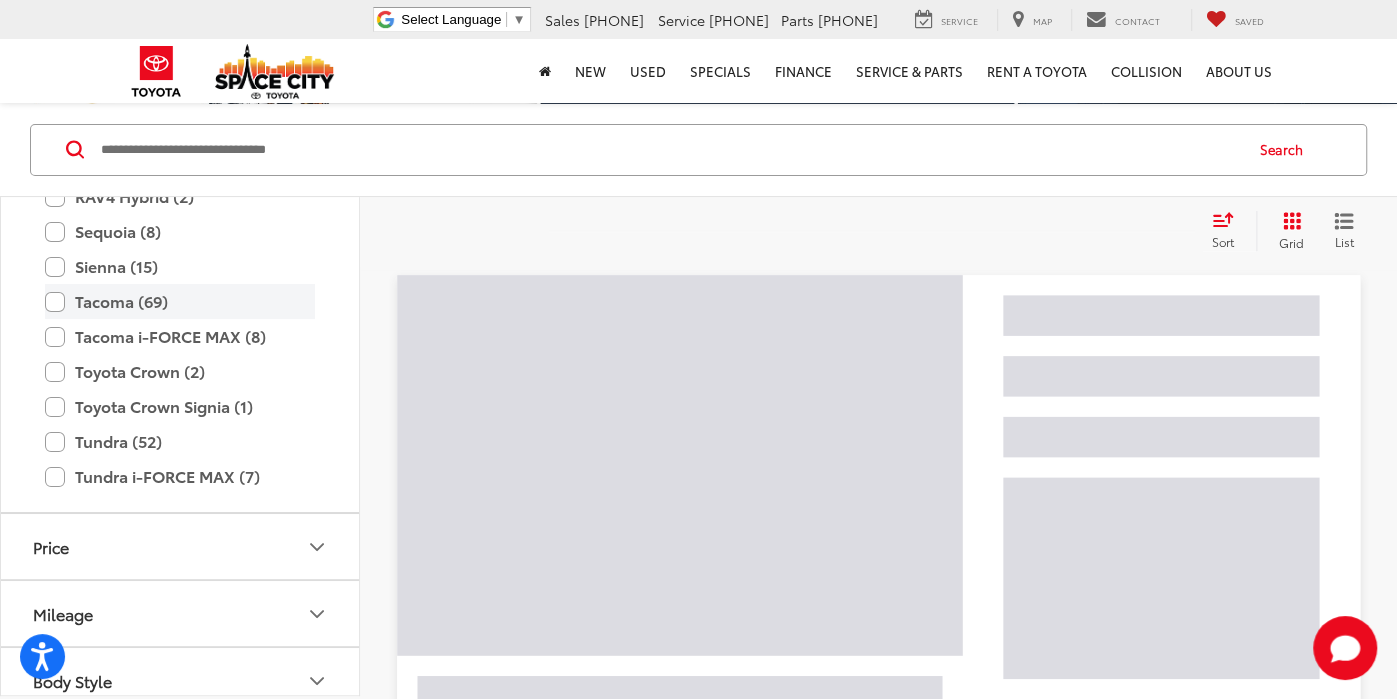click on "Tacoma (69)" at bounding box center [180, 301] 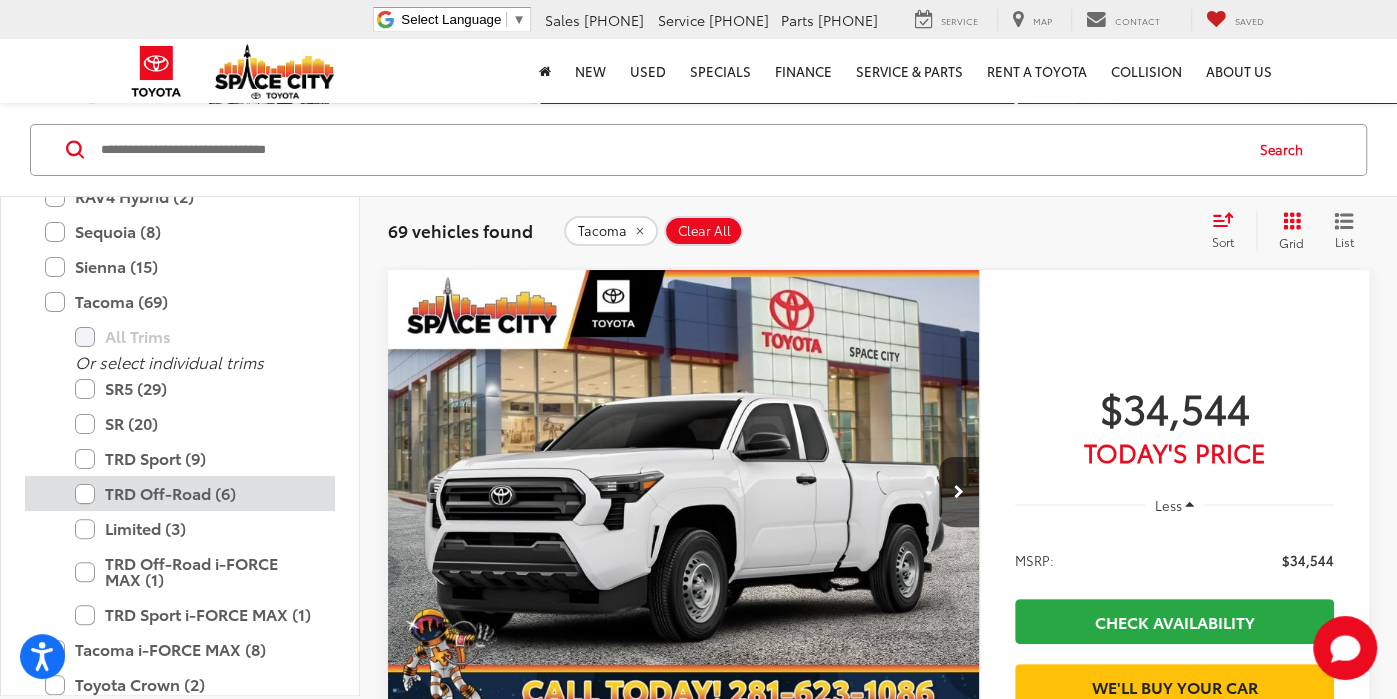 click on "TRD Off-Road (6)" at bounding box center [195, 493] 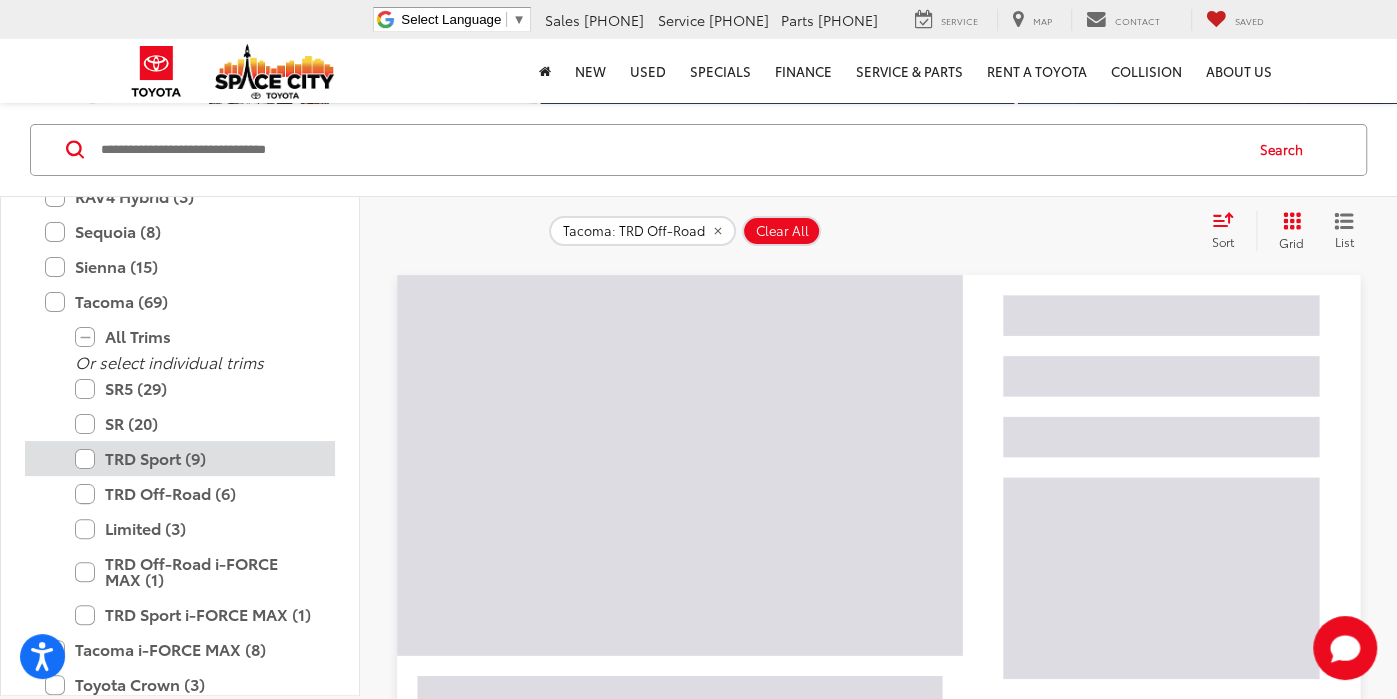 click on "TRD Sport (9)" at bounding box center [195, 458] 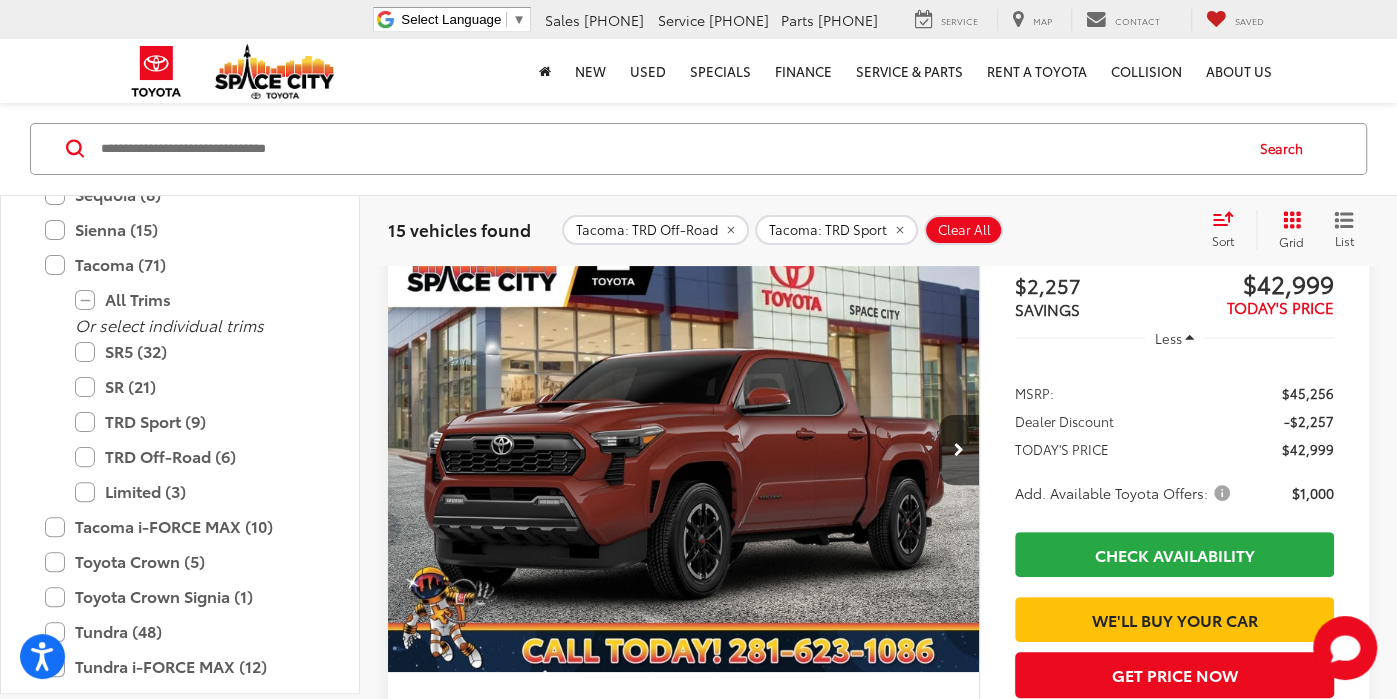 scroll, scrollTop: 319, scrollLeft: 0, axis: vertical 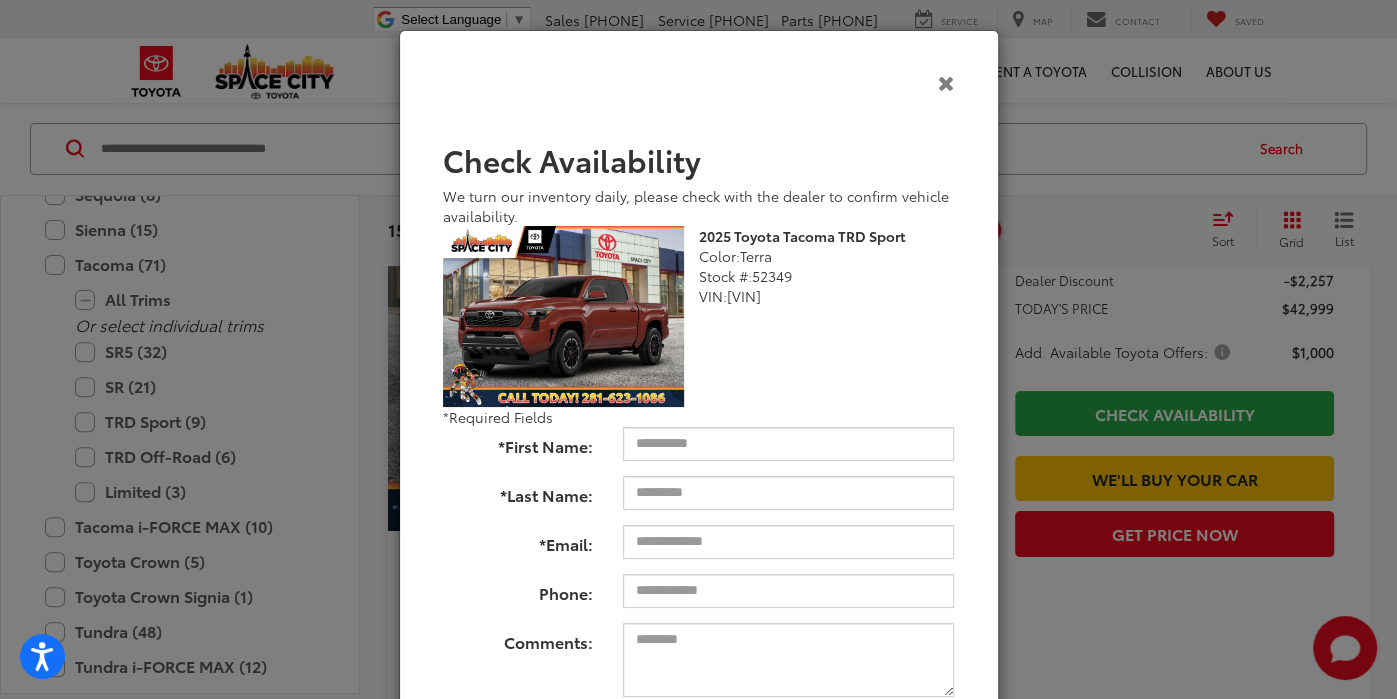 click at bounding box center [946, 82] 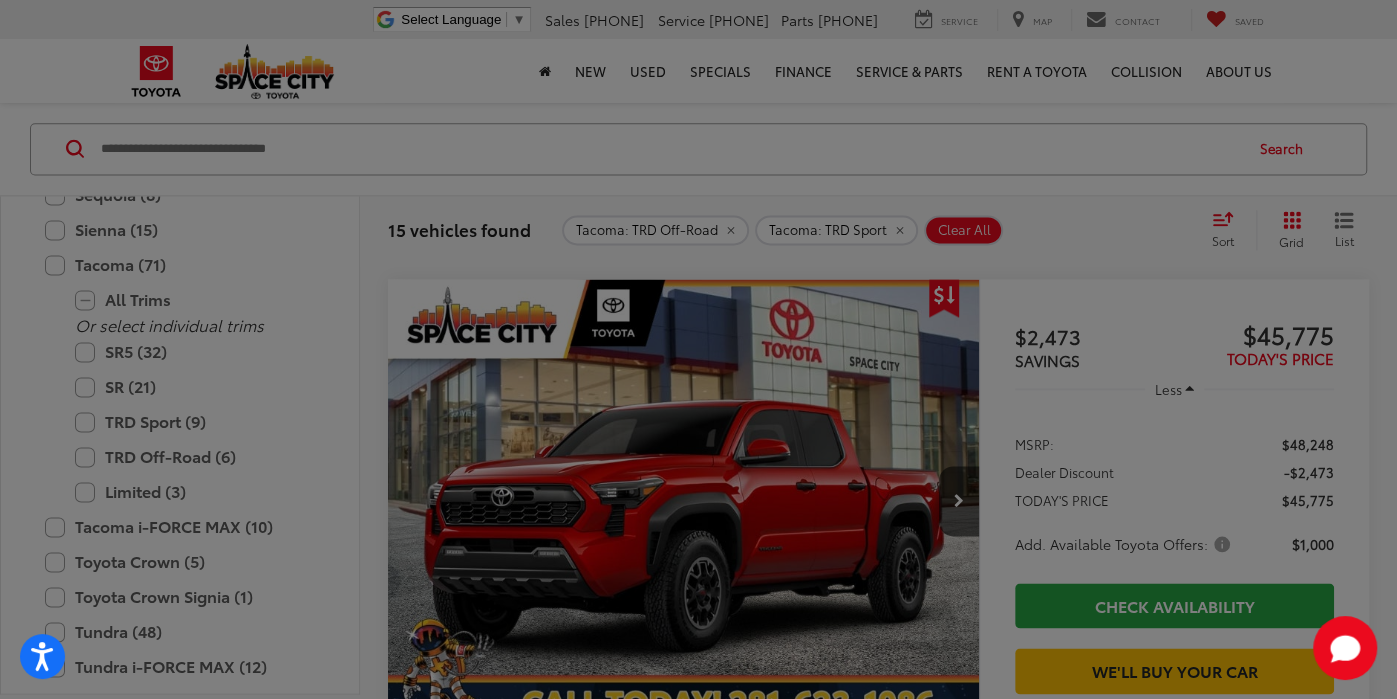 scroll, scrollTop: 1800, scrollLeft: 0, axis: vertical 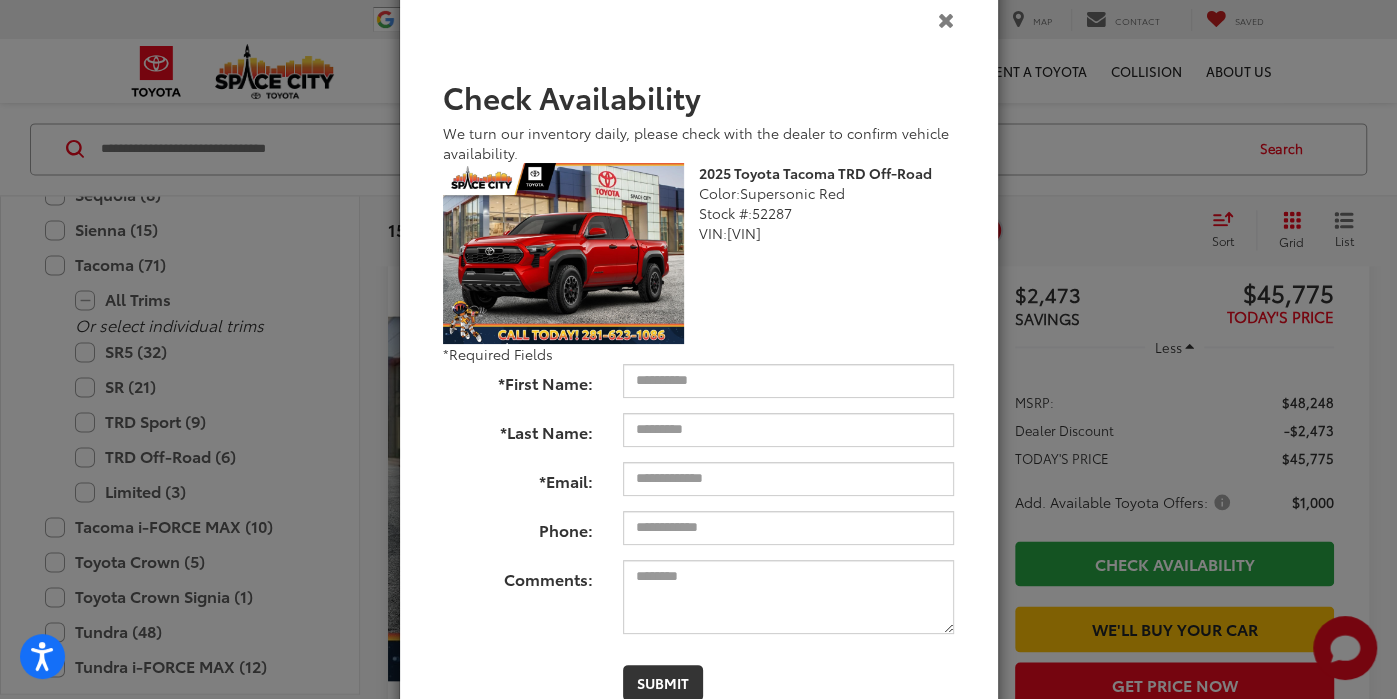 click at bounding box center [946, 19] 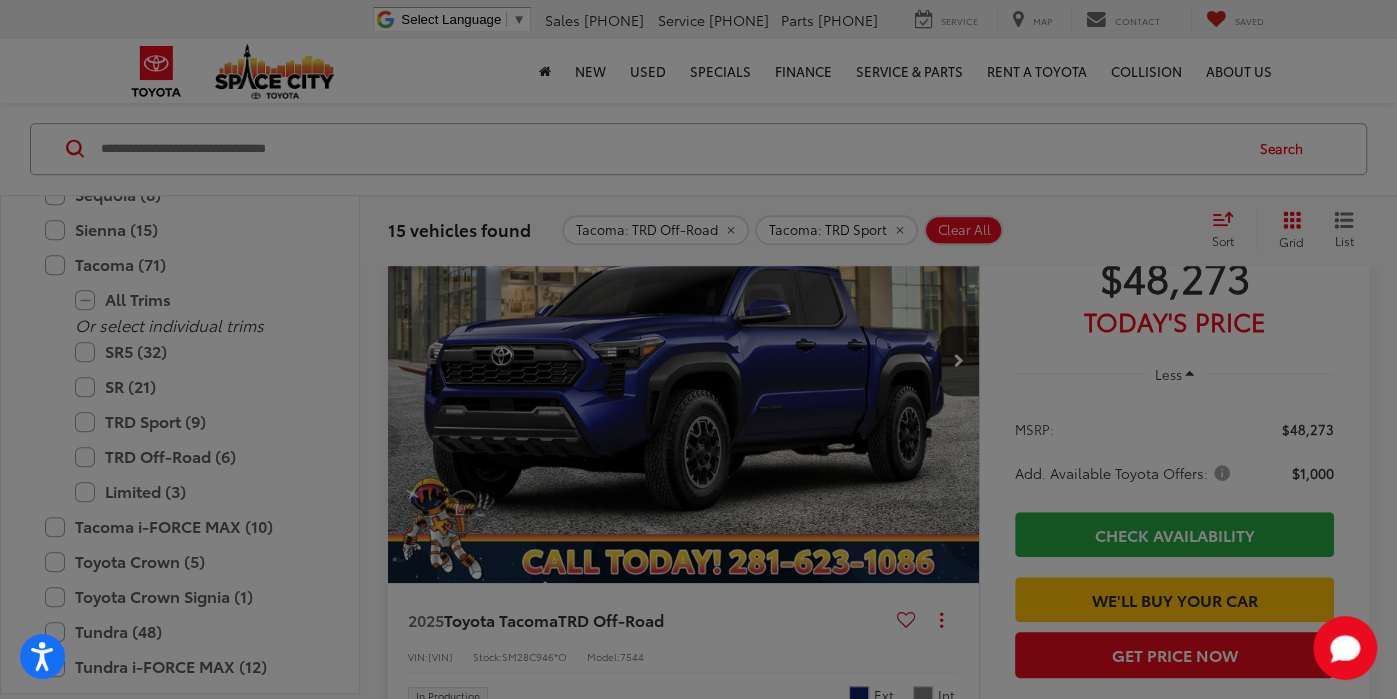 scroll, scrollTop: 5919, scrollLeft: 0, axis: vertical 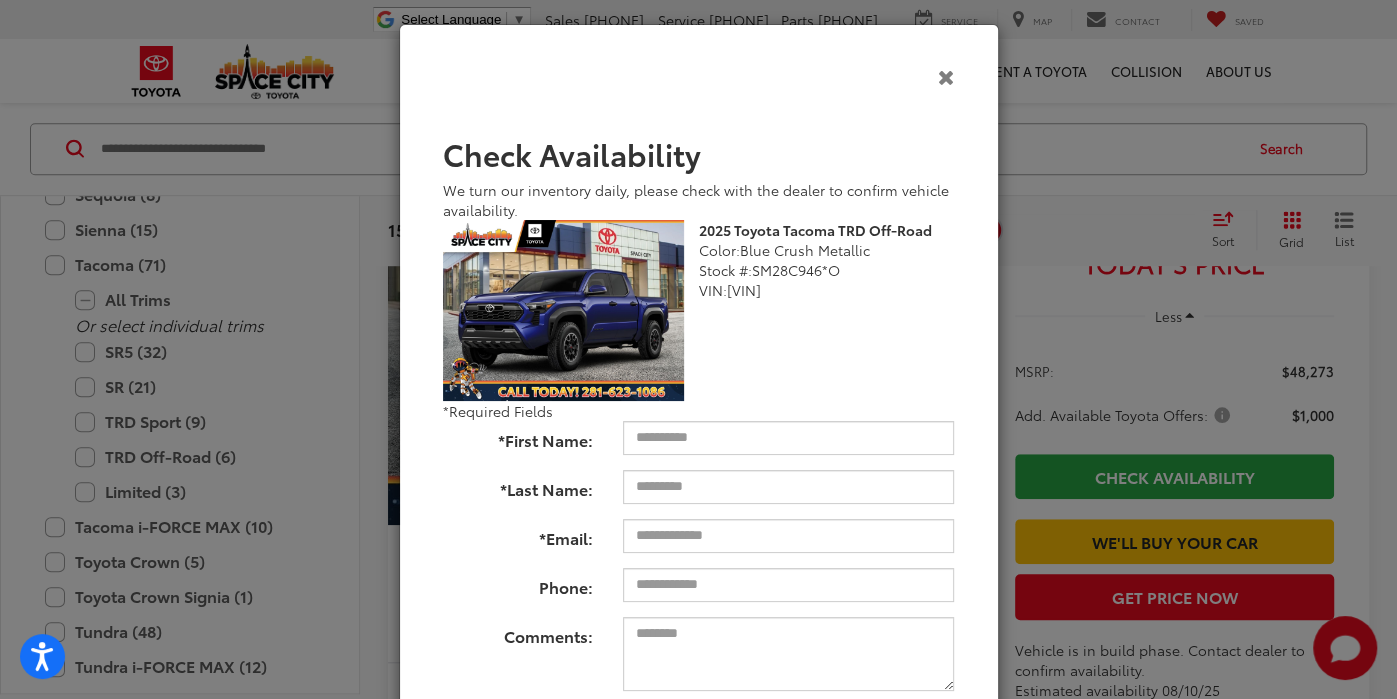 click at bounding box center [946, 76] 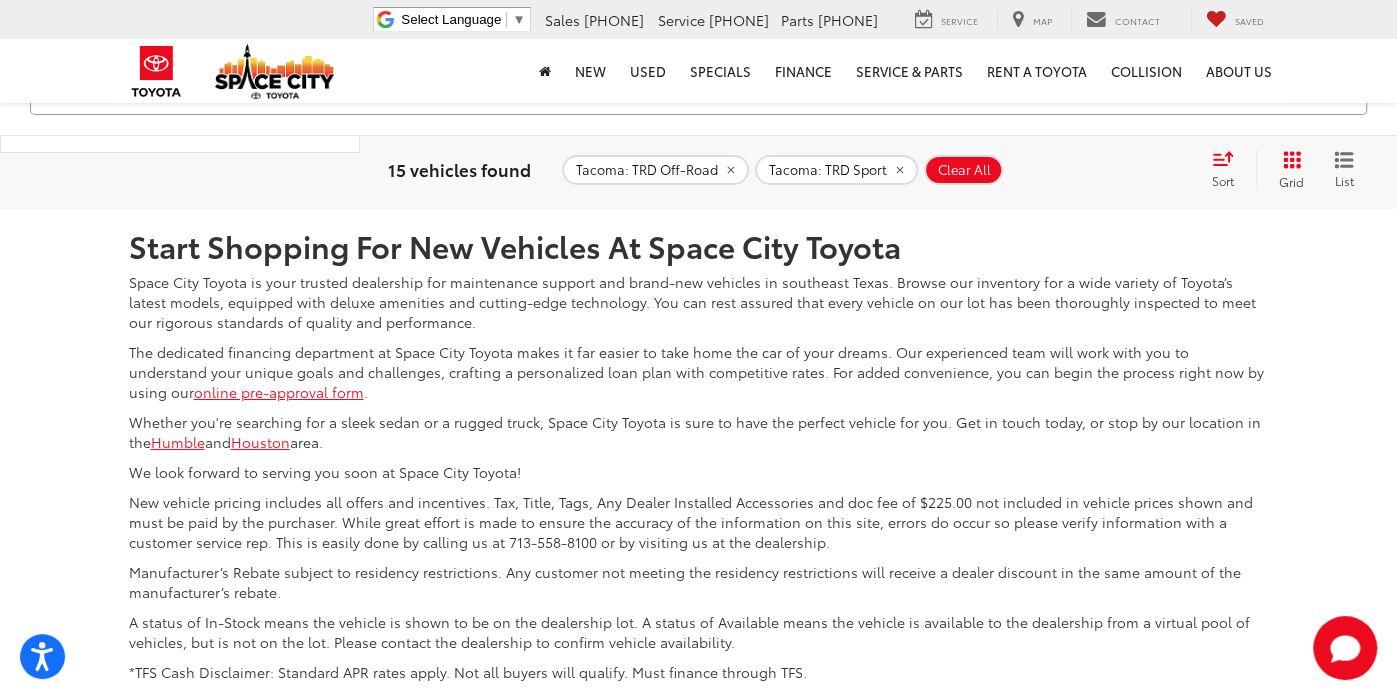 scroll, scrollTop: 9930, scrollLeft: 0, axis: vertical 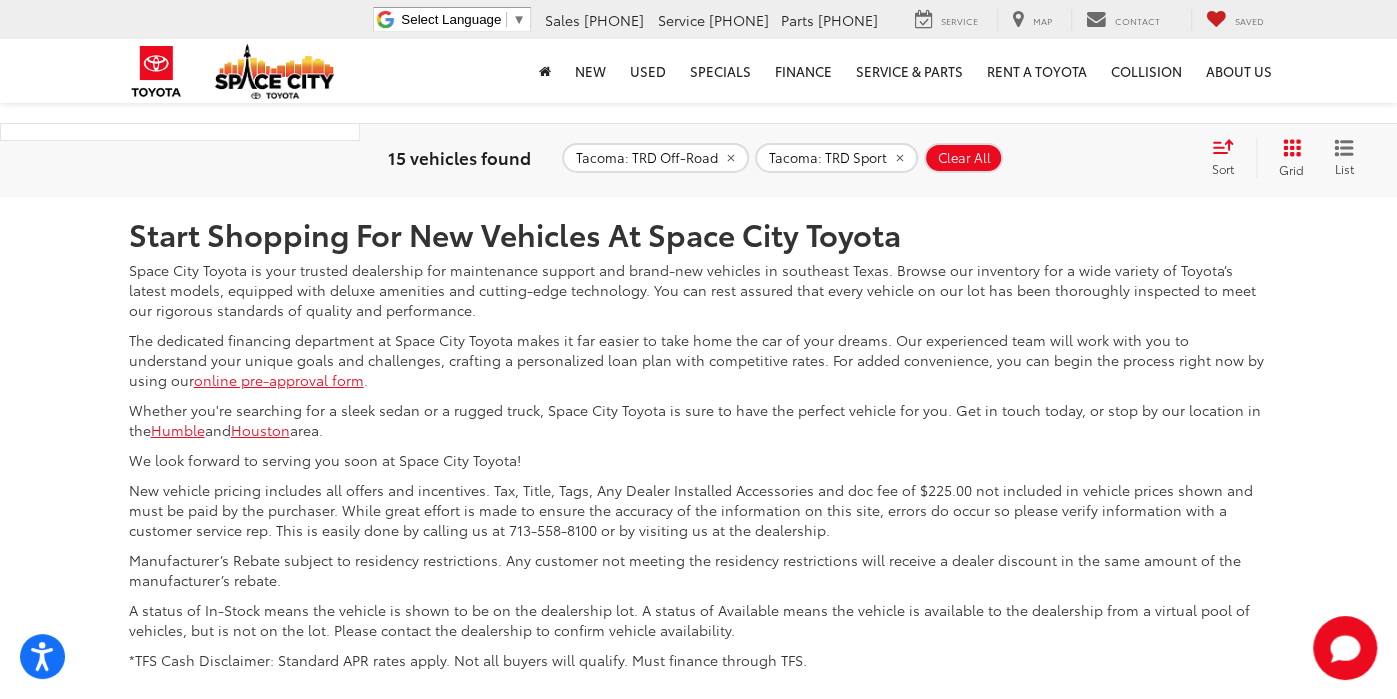 click on "2" at bounding box center (1113, 48) 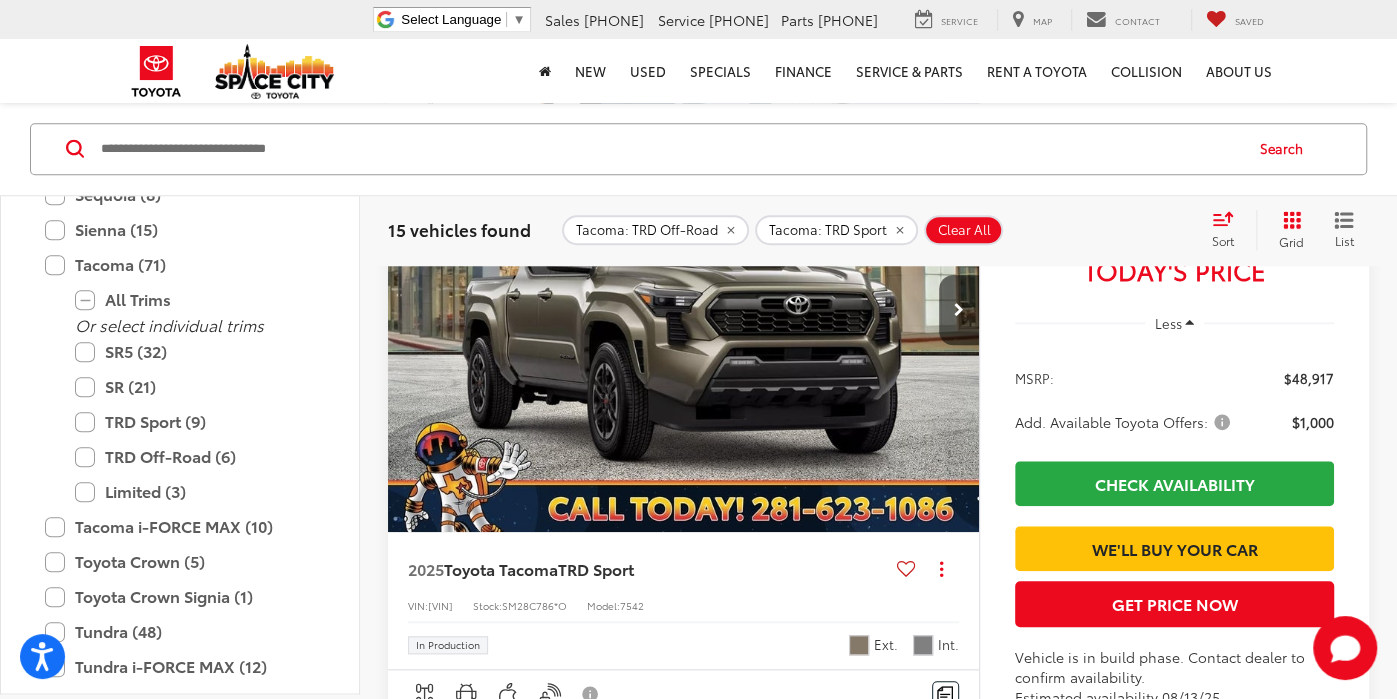 scroll, scrollTop: 1224, scrollLeft: 0, axis: vertical 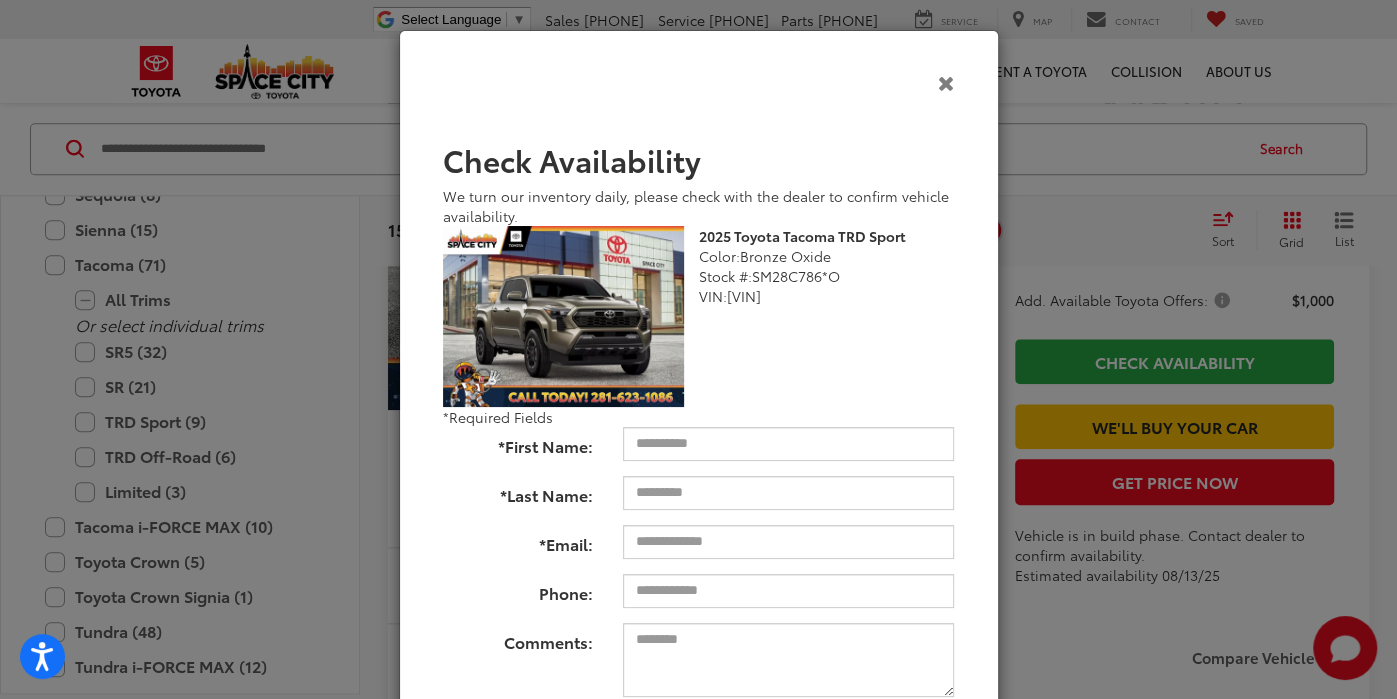 click at bounding box center [946, 82] 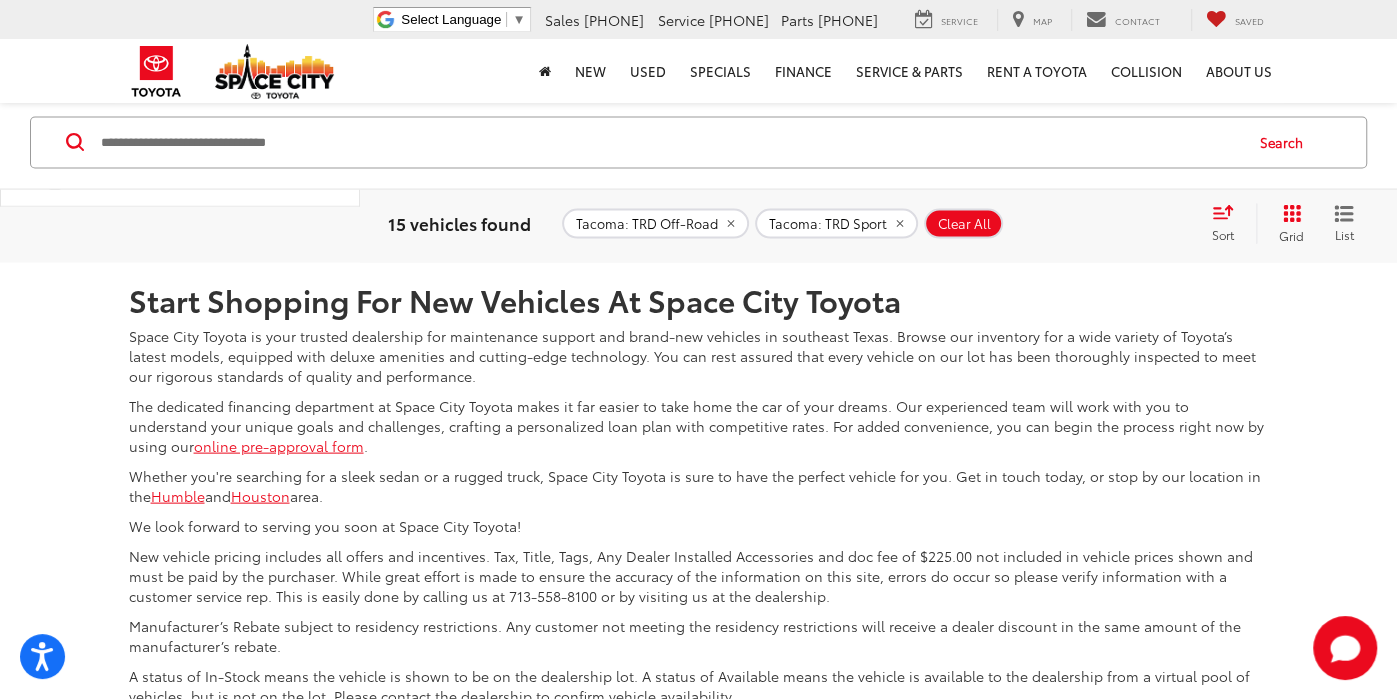 scroll, scrollTop: 2704, scrollLeft: 0, axis: vertical 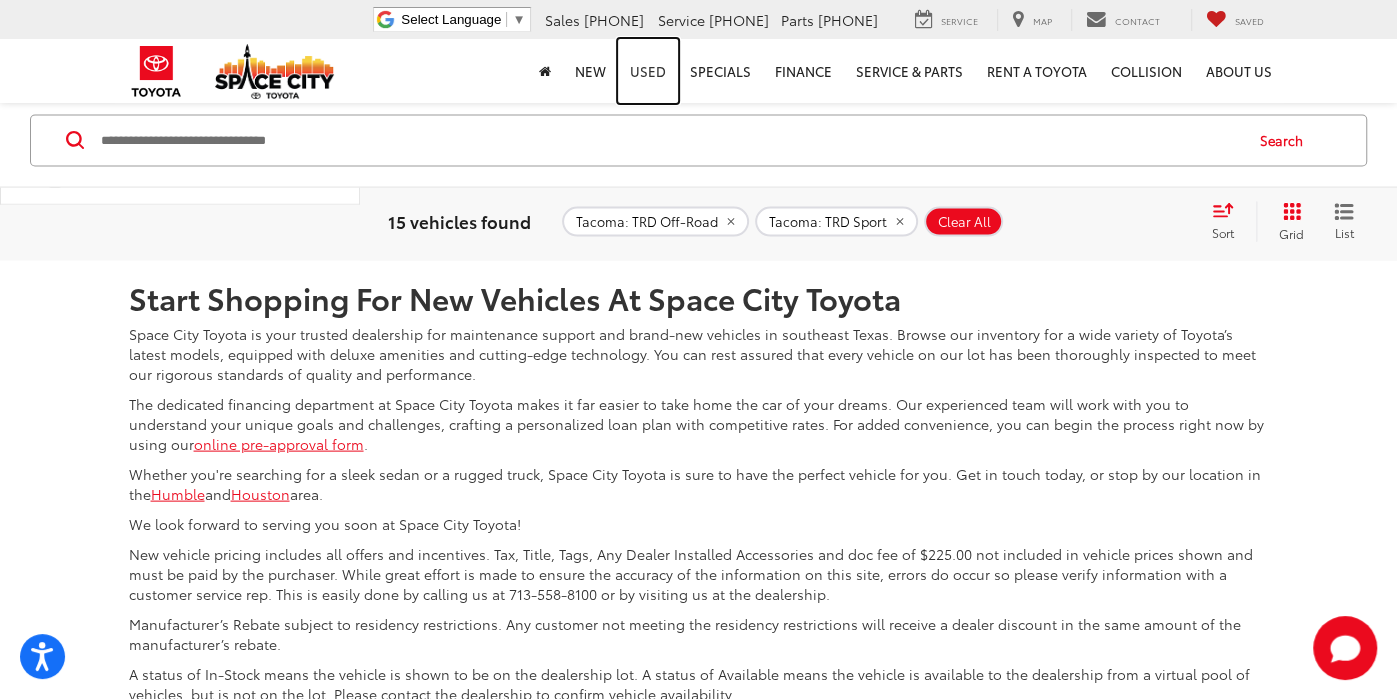 click on "Used" at bounding box center (648, 71) 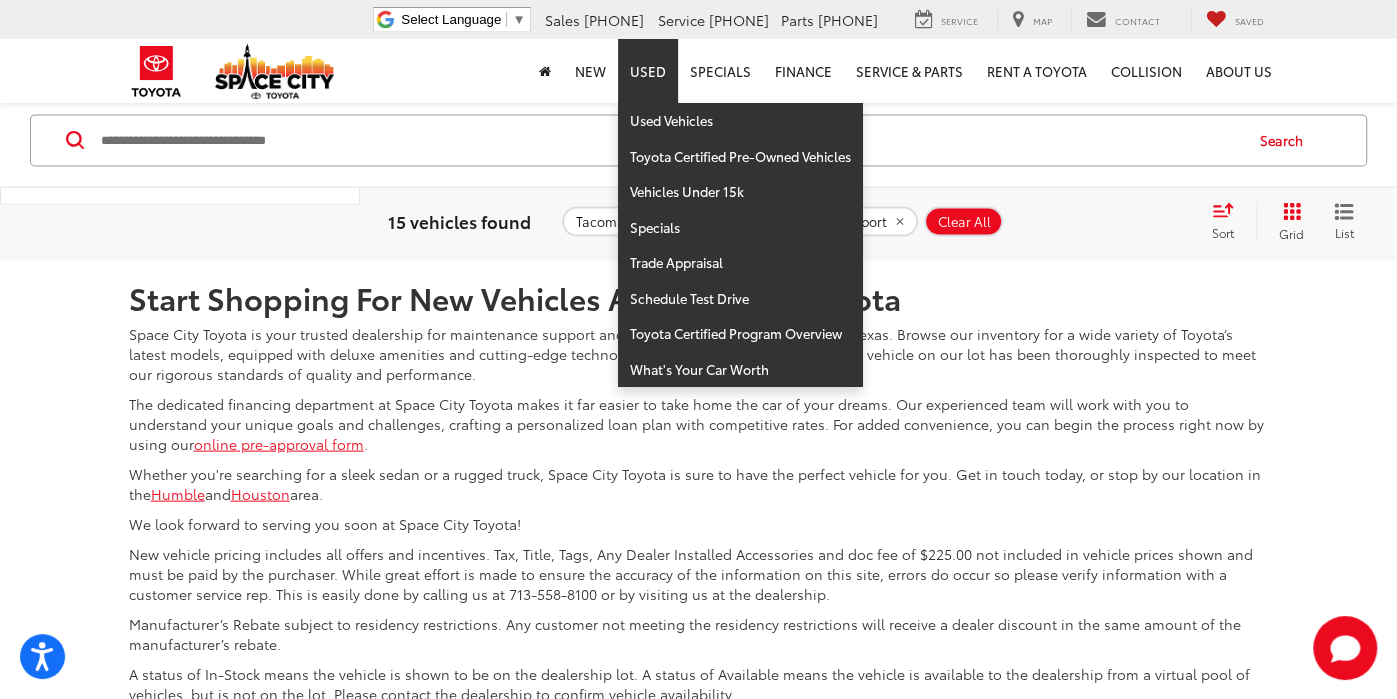 click on "Used" at bounding box center [648, 71] 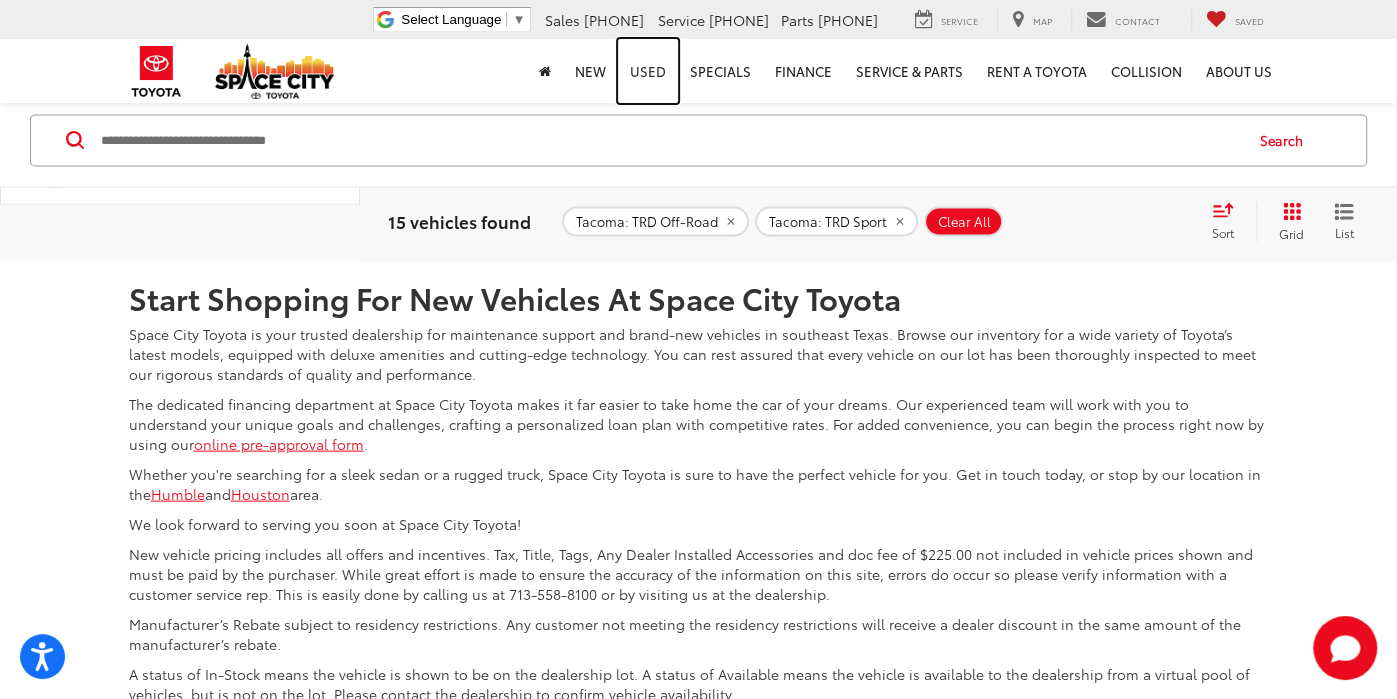 click on "Used" at bounding box center (648, 71) 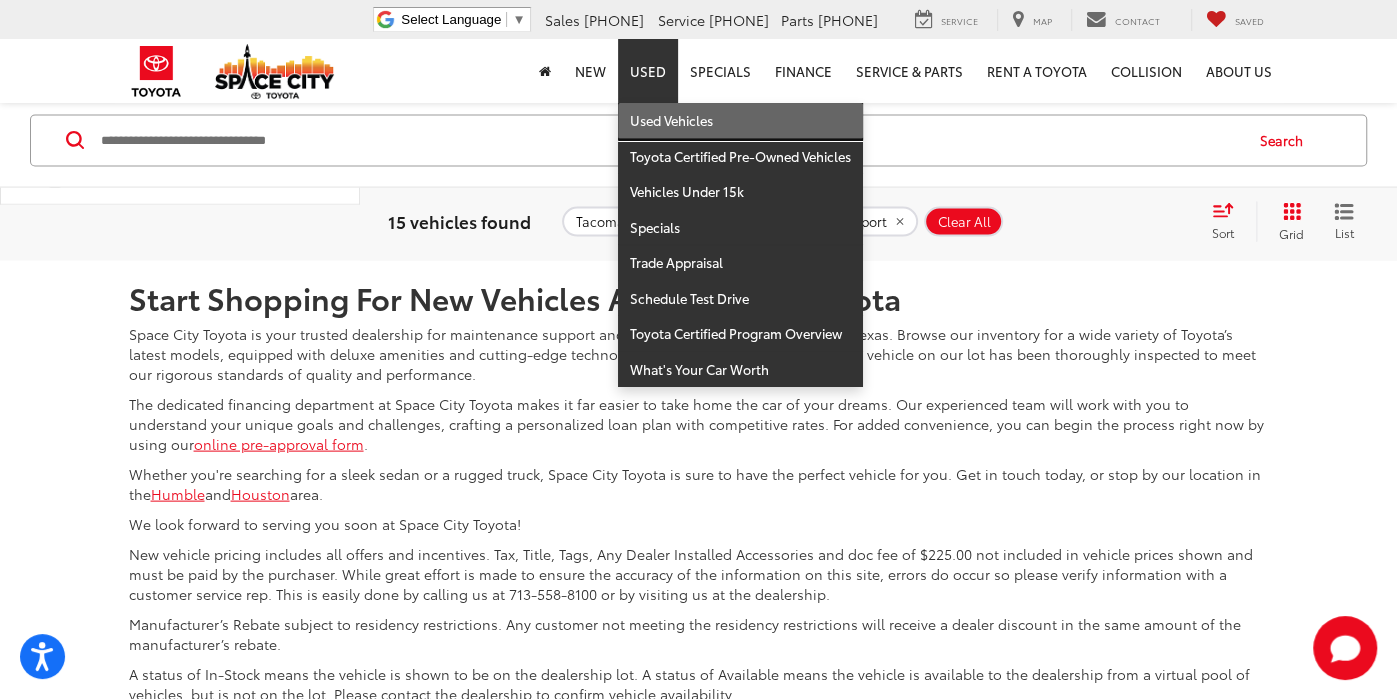click on "Used Vehicles" at bounding box center (740, 121) 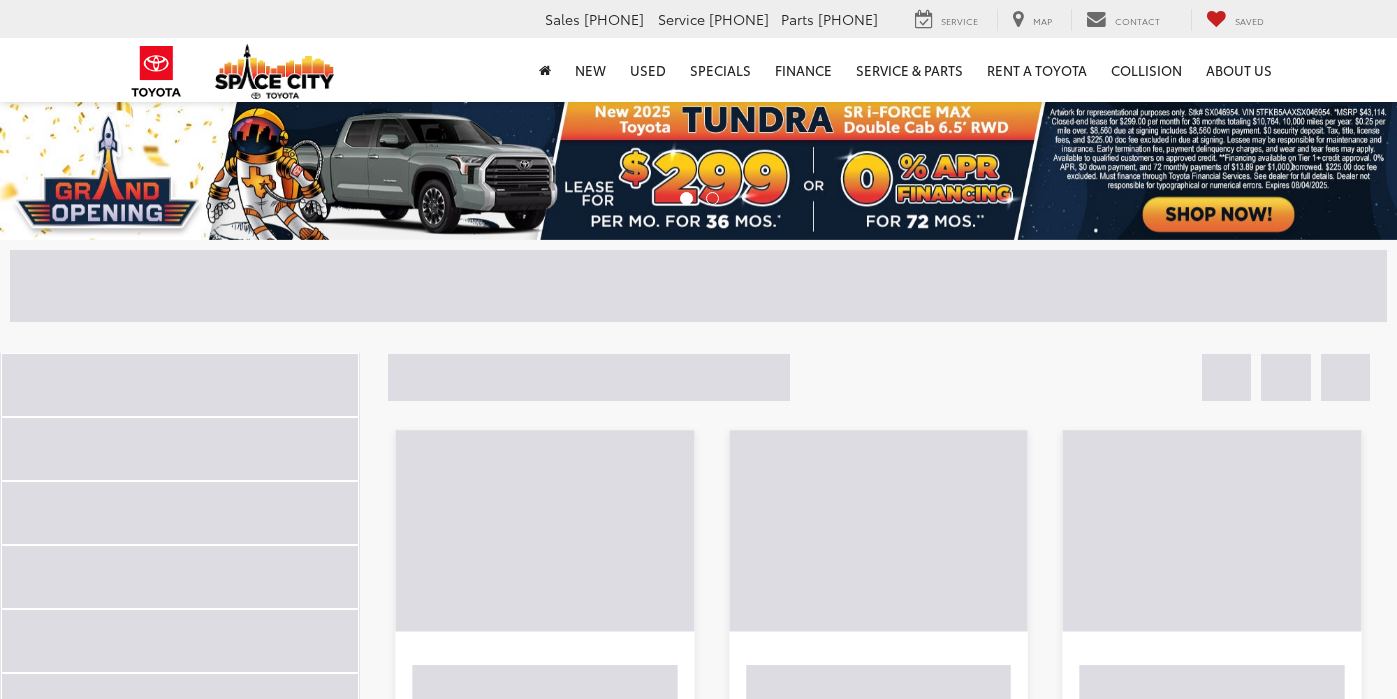 scroll, scrollTop: 0, scrollLeft: 0, axis: both 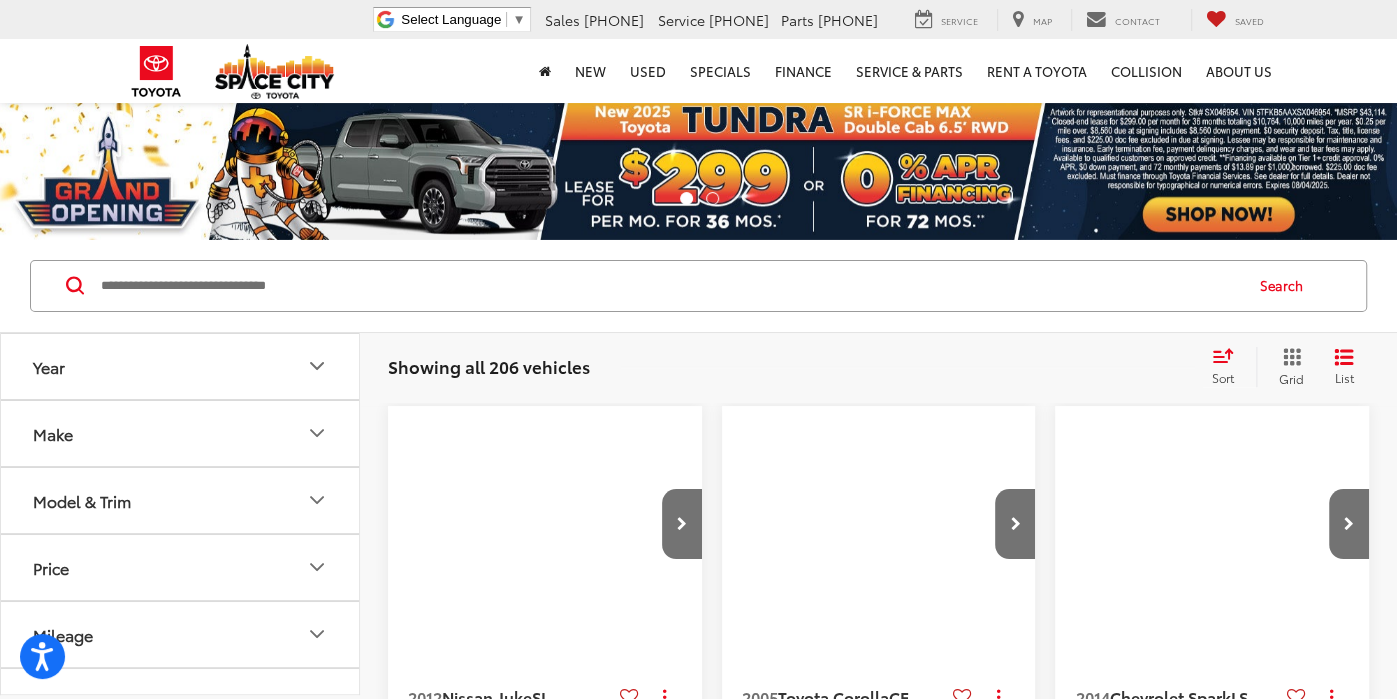 click 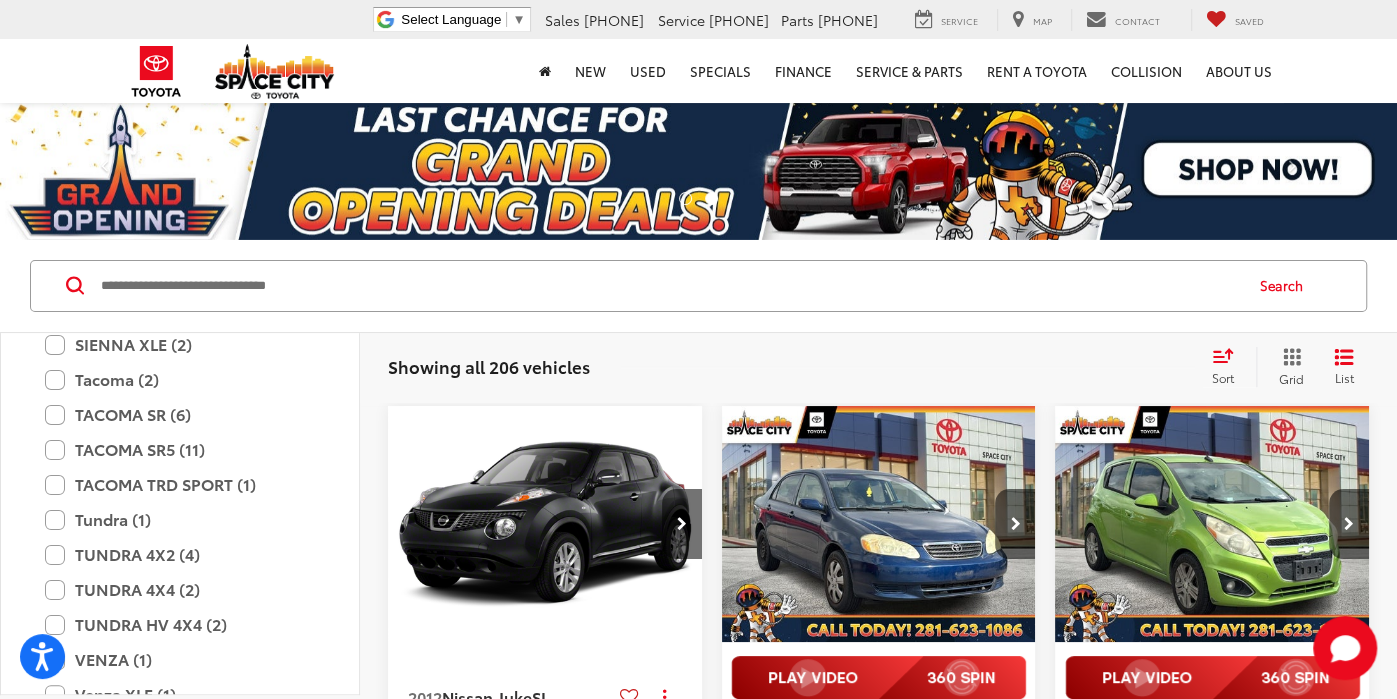 scroll, scrollTop: 3070, scrollLeft: 0, axis: vertical 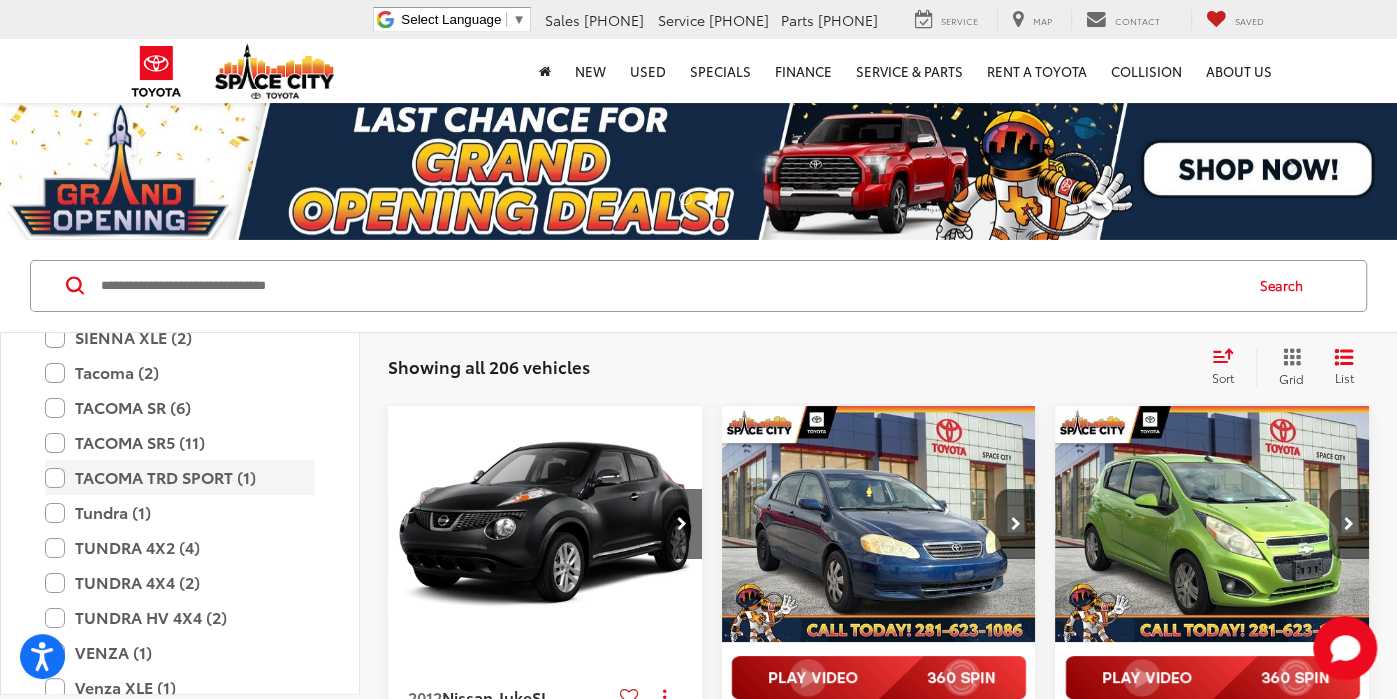 click on "TACOMA TRD SPORT (1)" at bounding box center (180, 477) 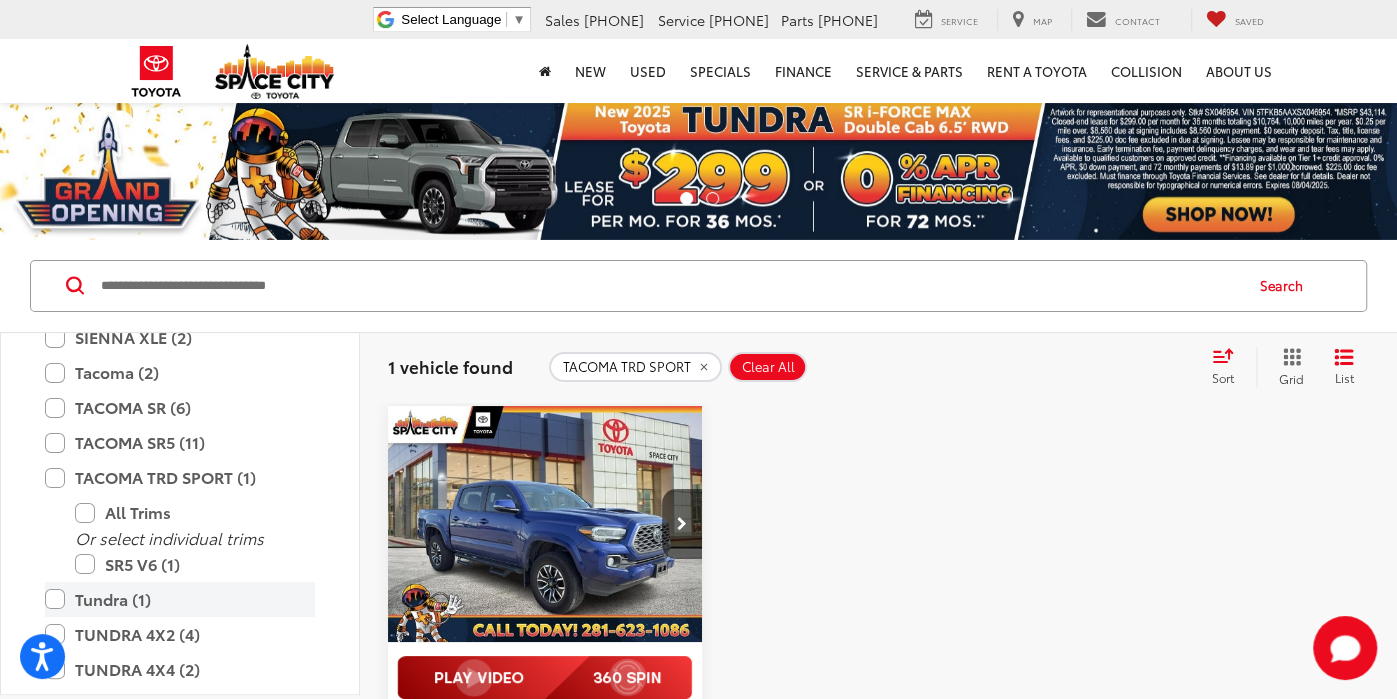 click on "Tundra (1)" at bounding box center (180, 599) 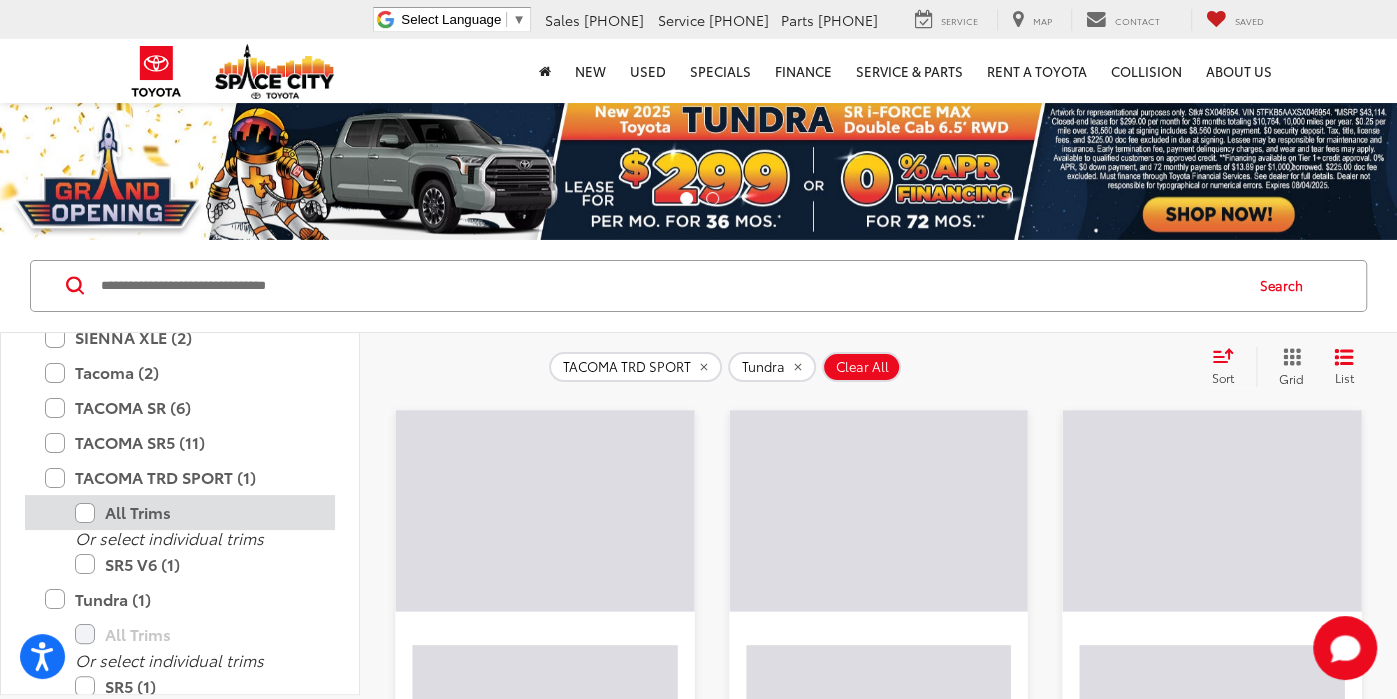 click on "All Trims" at bounding box center [195, 512] 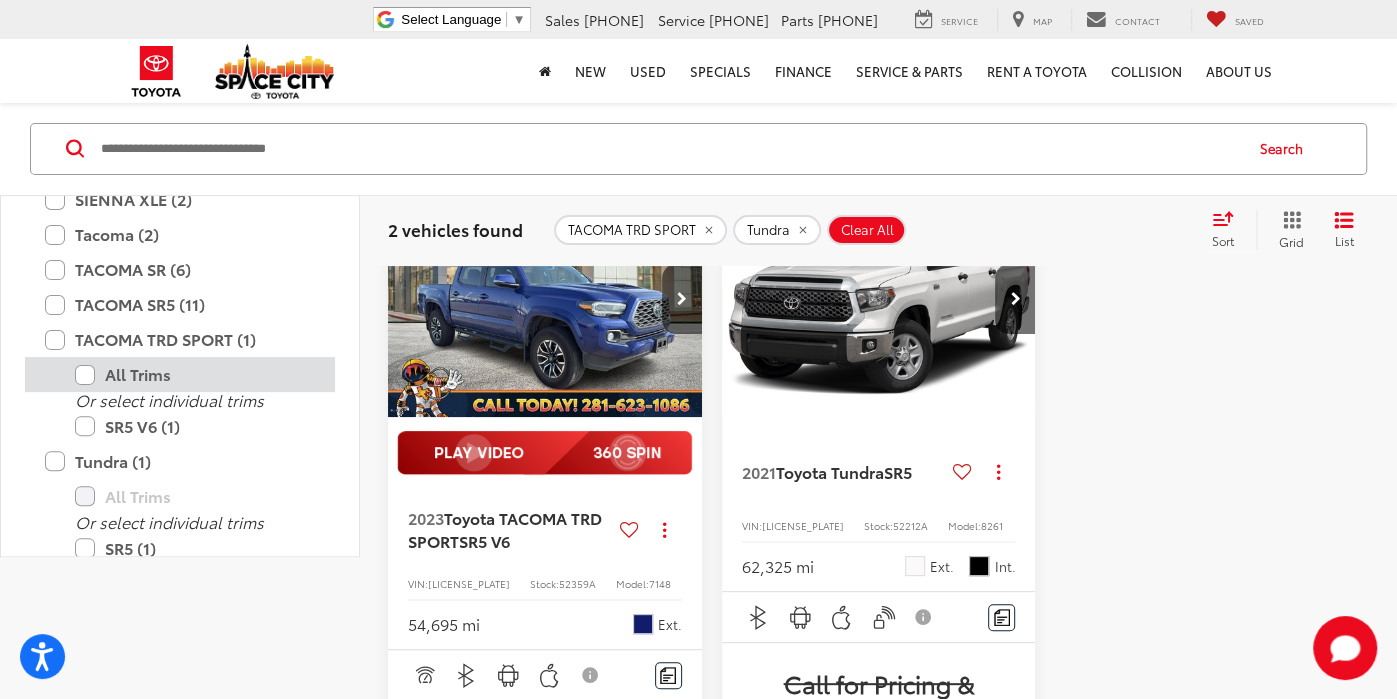 scroll, scrollTop: 0, scrollLeft: 0, axis: both 